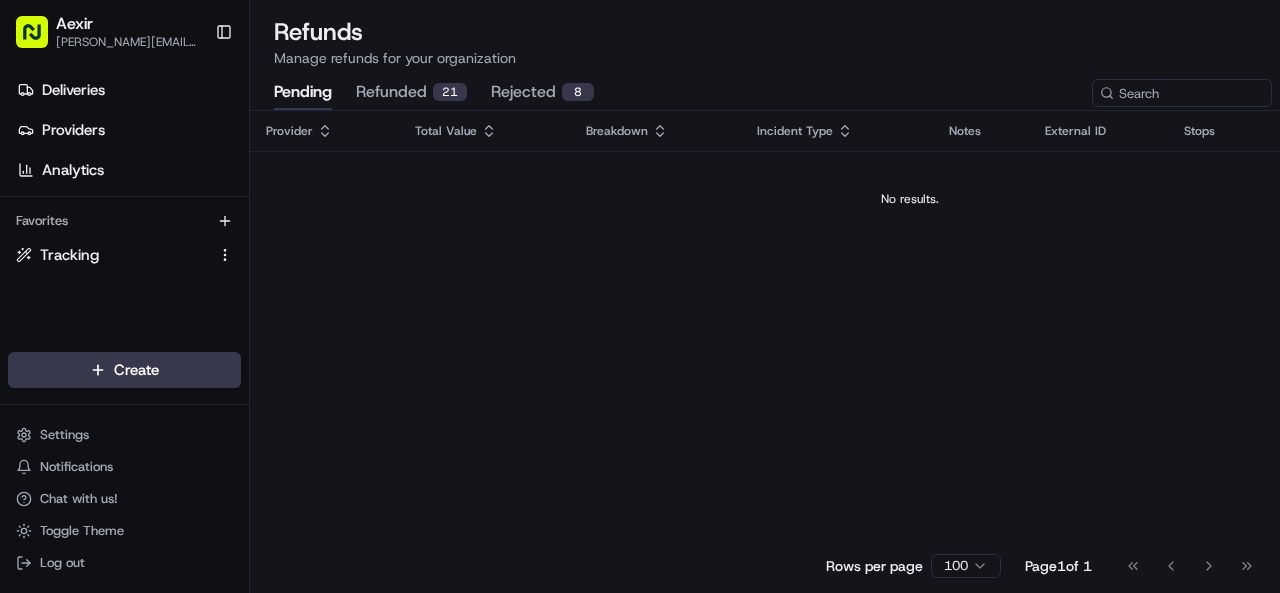 scroll, scrollTop: 0, scrollLeft: 0, axis: both 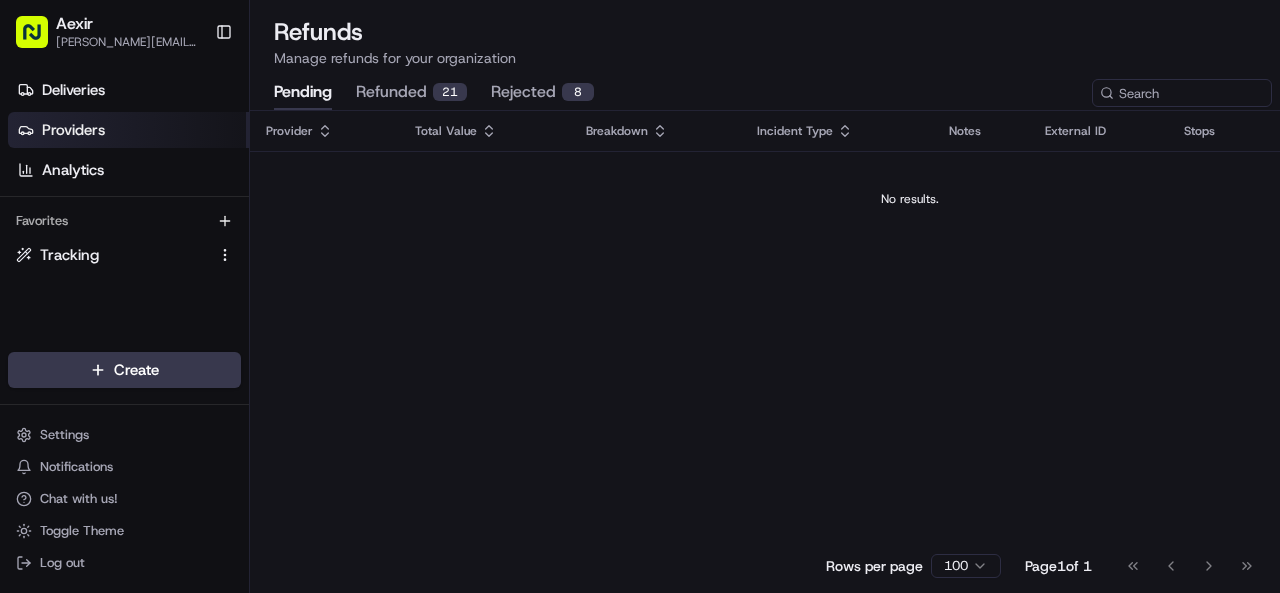 click on "Providers" at bounding box center (128, 130) 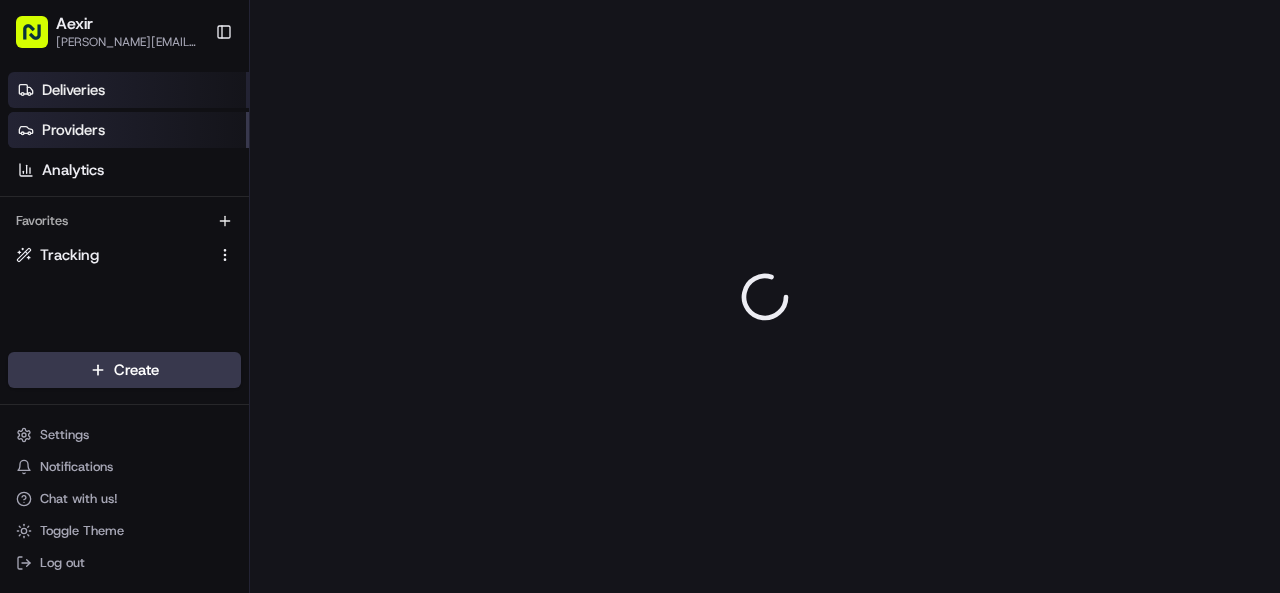 click on "Deliveries" at bounding box center (128, 90) 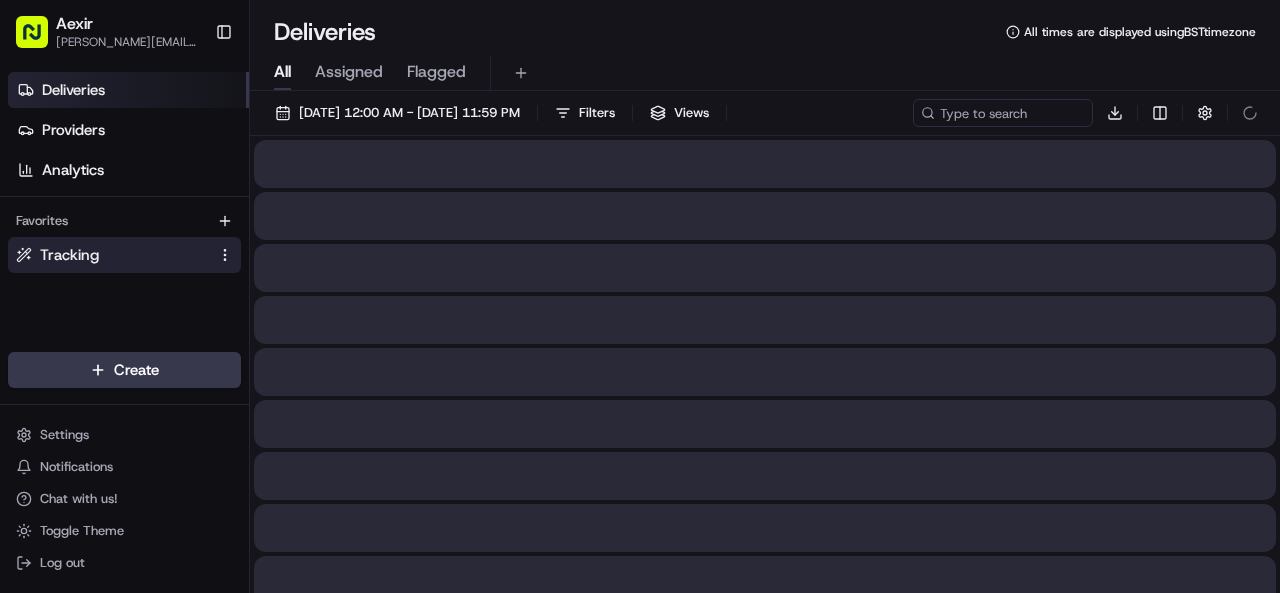 click on "Tracking" at bounding box center [112, 255] 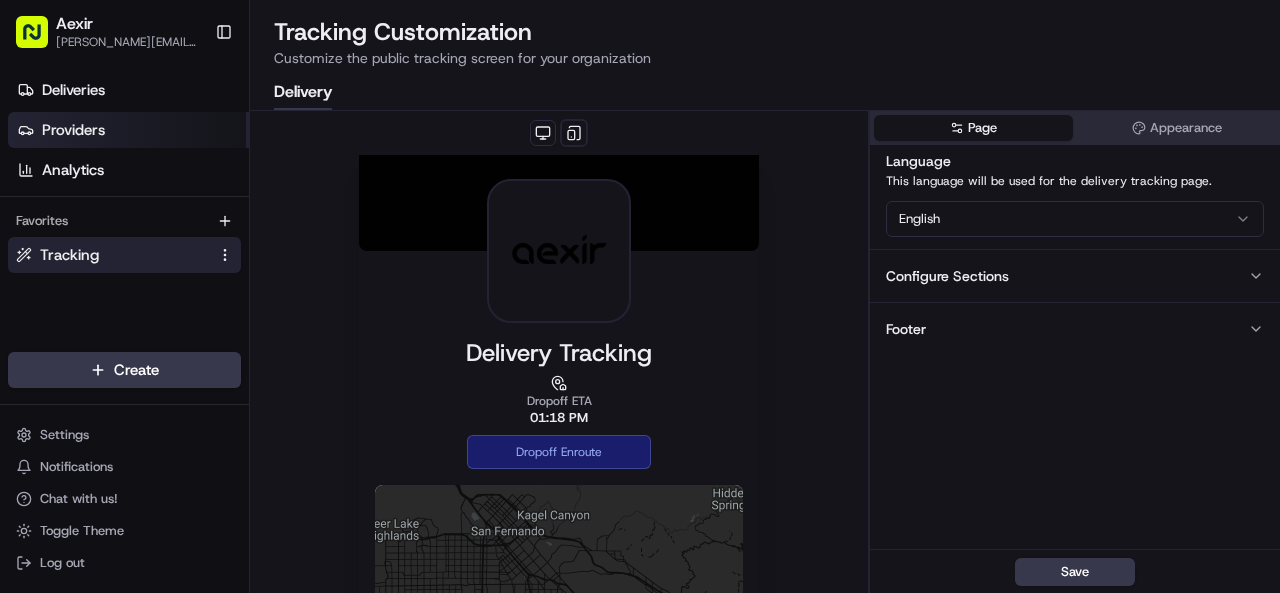 click on "Providers" at bounding box center (73, 130) 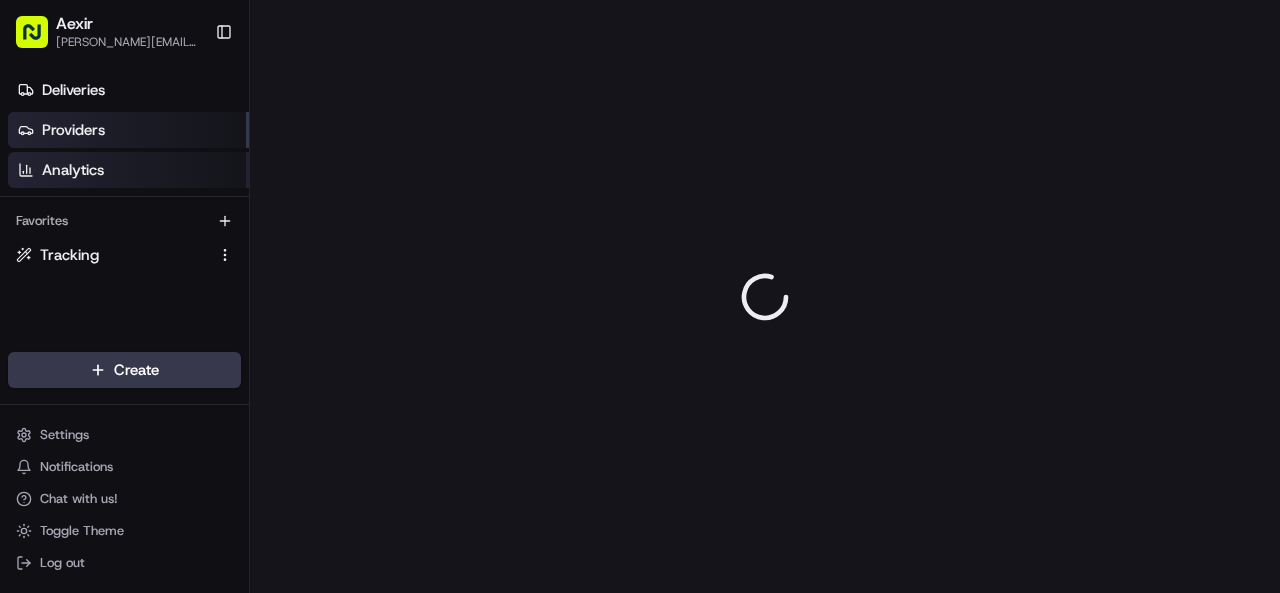 click on "Analytics" at bounding box center (73, 170) 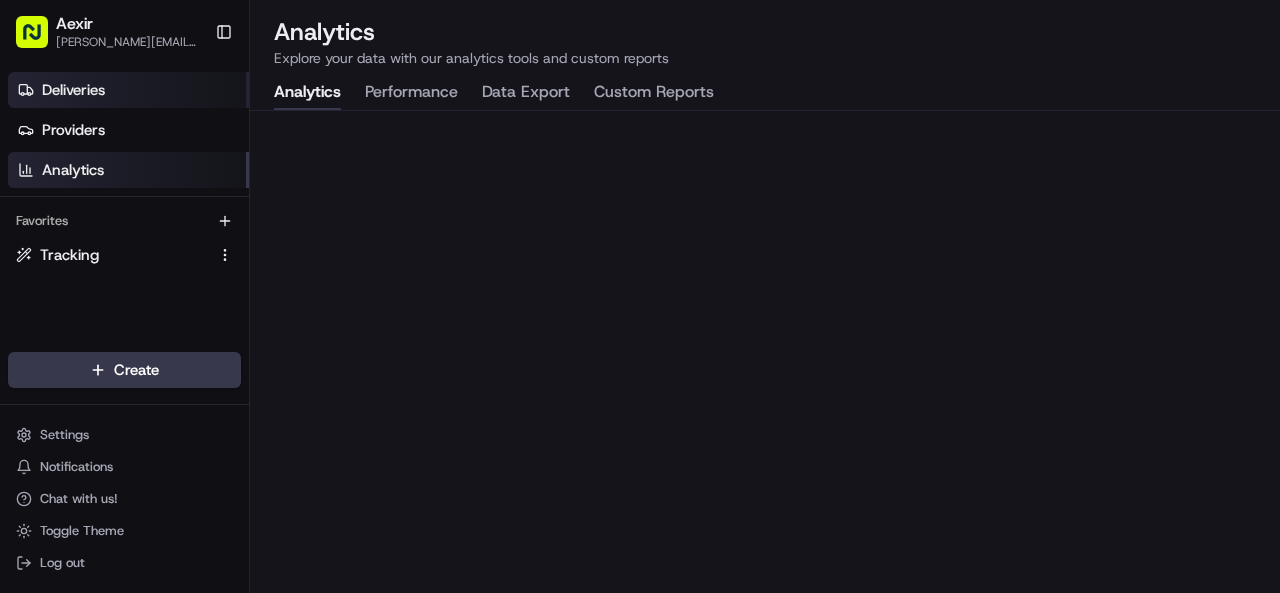 click on "Deliveries" at bounding box center [128, 90] 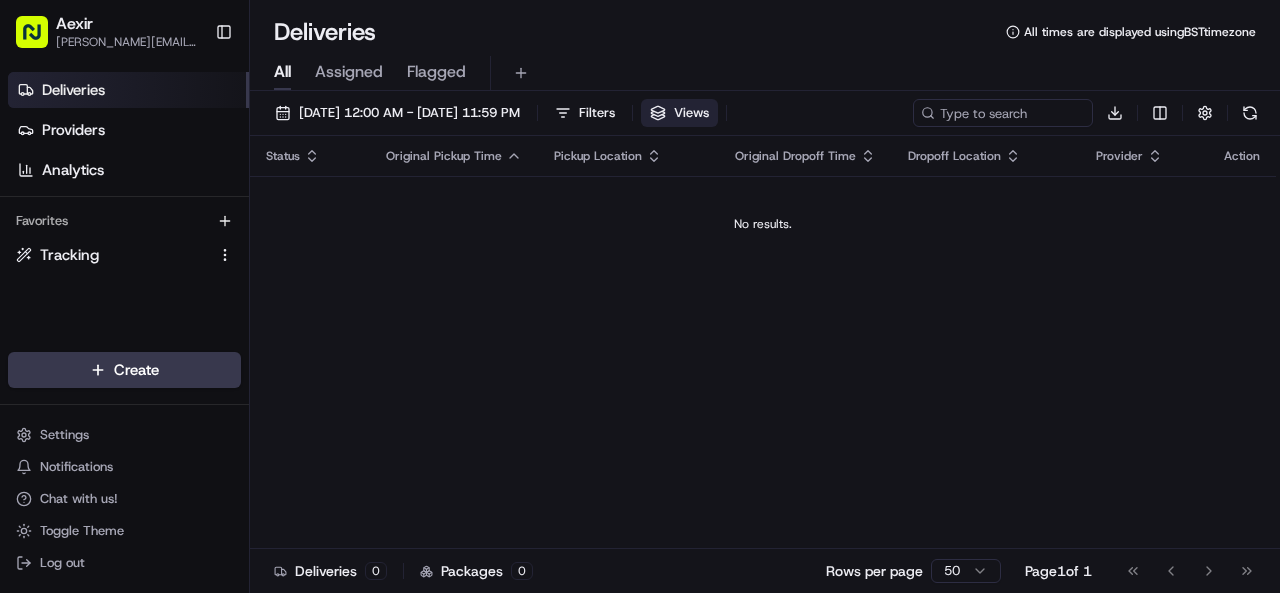 click on "Views" at bounding box center (679, 113) 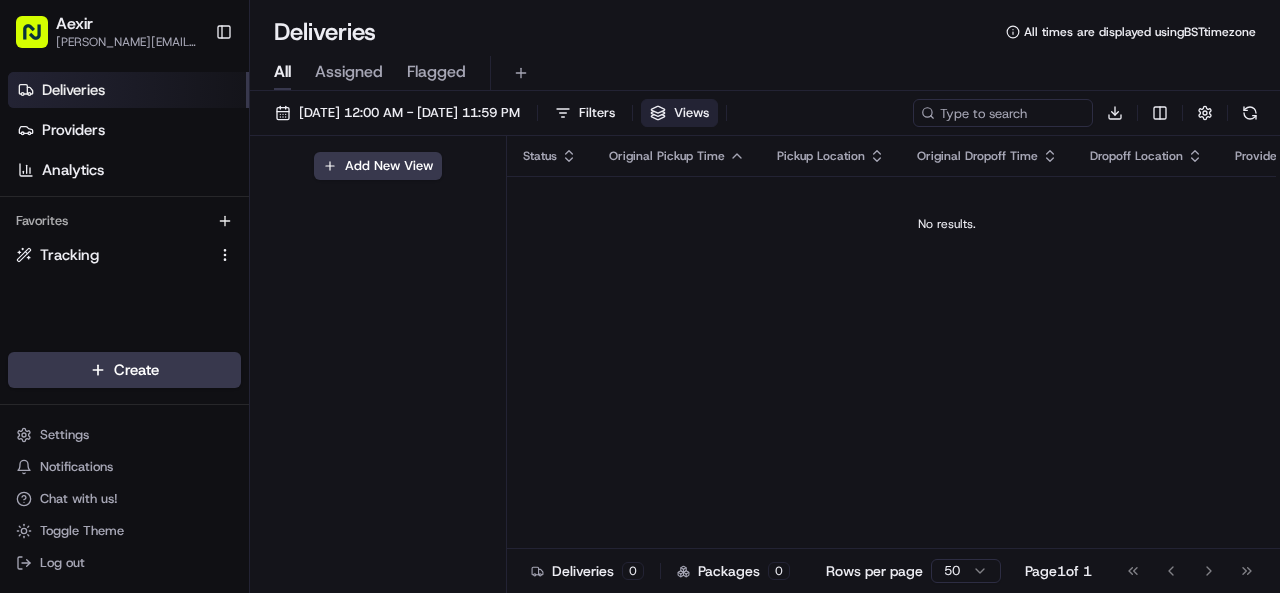 click on "All Assigned Flagged" at bounding box center (765, 73) 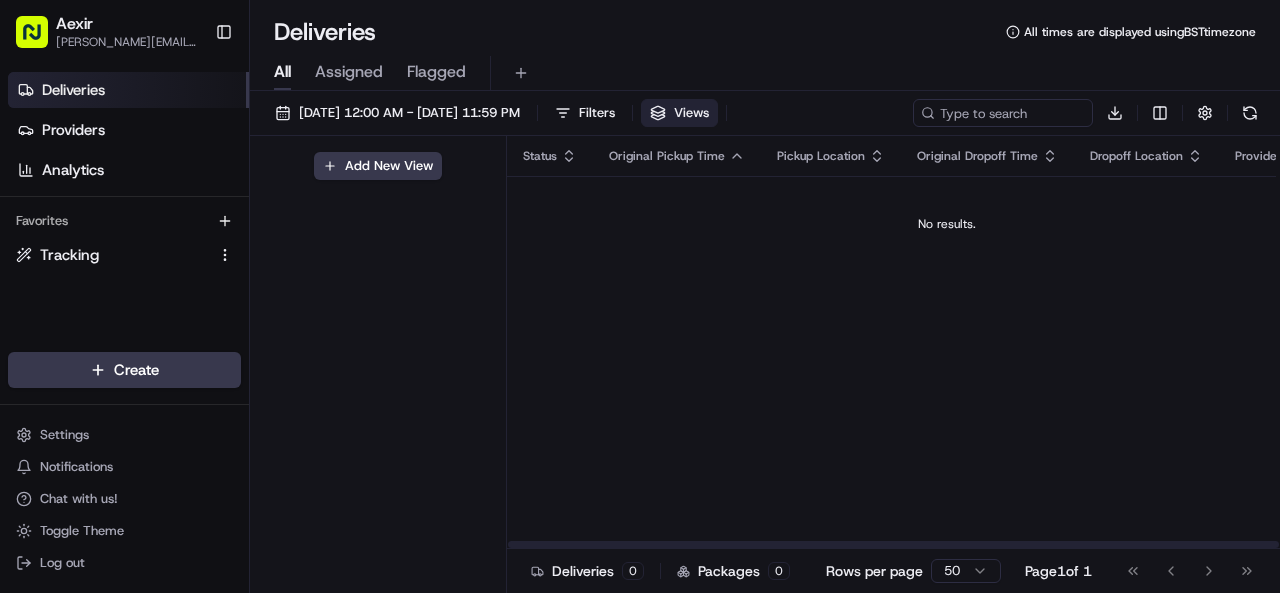 click on "Status Original Pickup Time Pickup Location Original Dropoff Time Dropoff Location Provider Action No results." at bounding box center [946, 342] 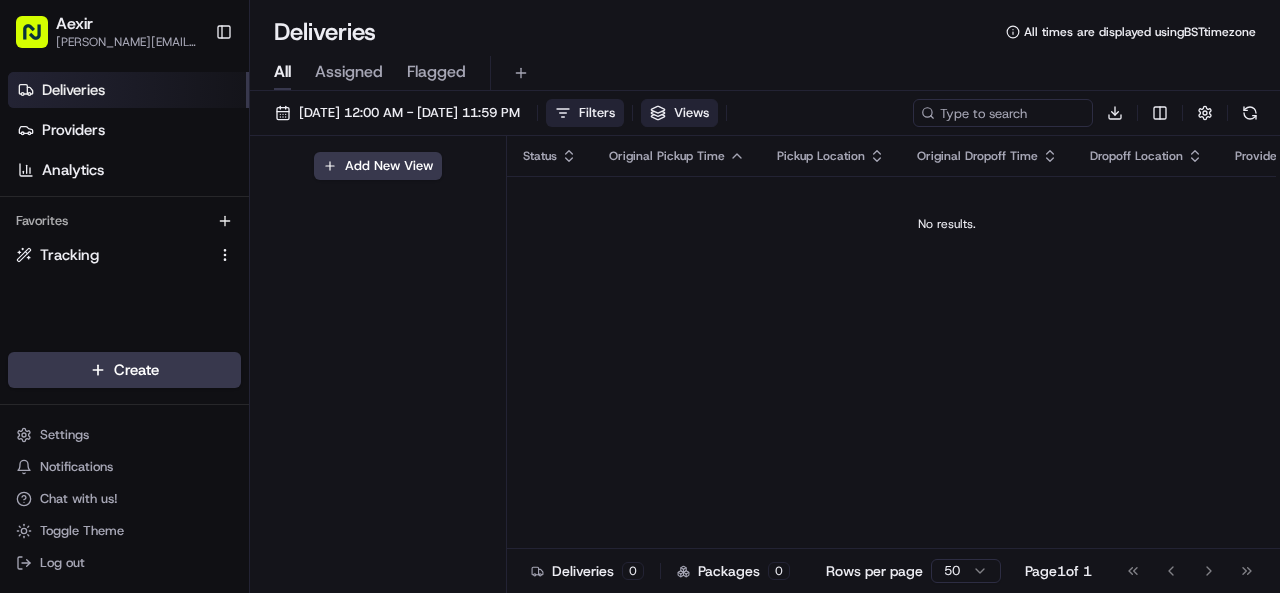 click on "Filters" at bounding box center [585, 113] 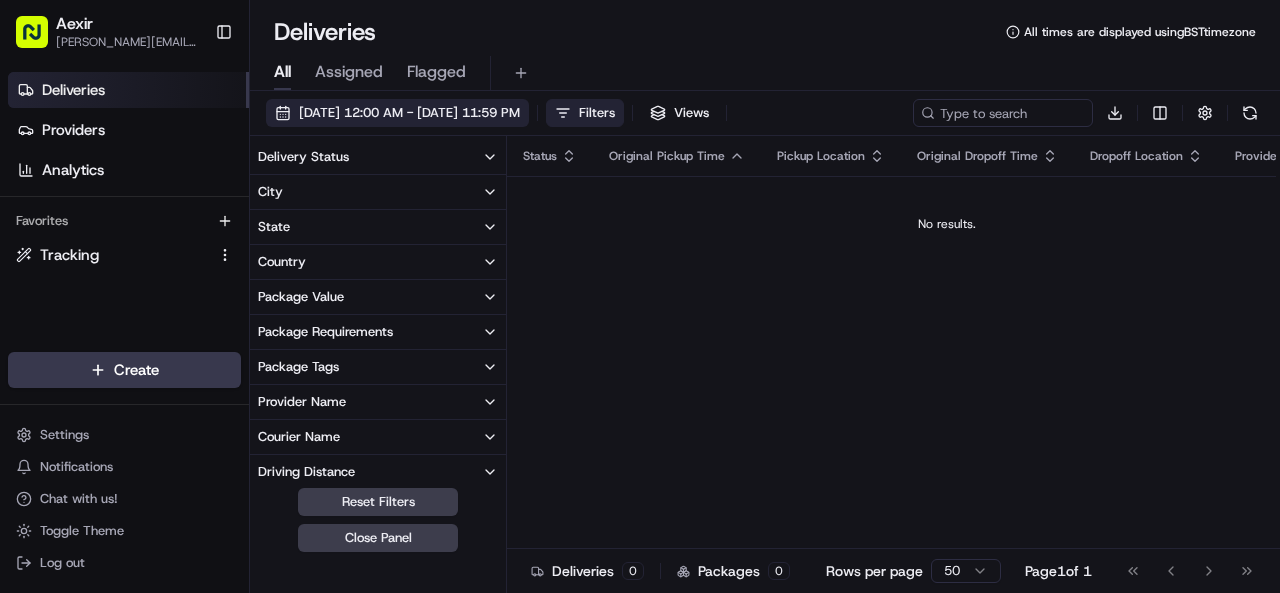 click on "[DATE] 12:00 AM - [DATE] 11:59 PM" at bounding box center [409, 113] 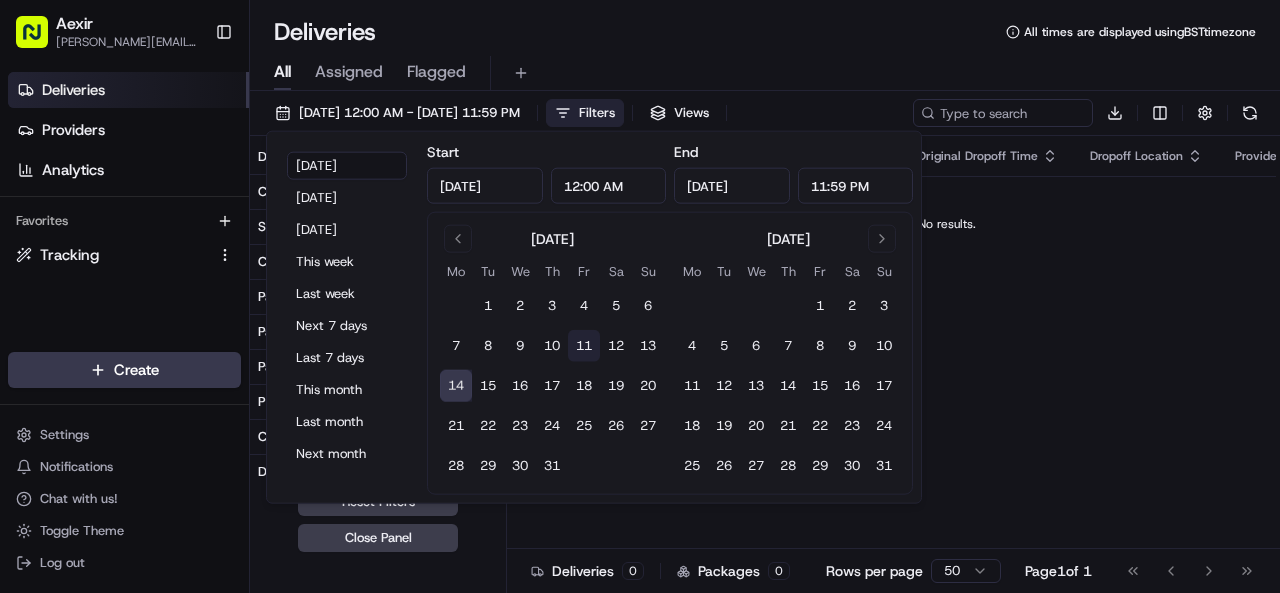 click on "11" at bounding box center [584, 346] 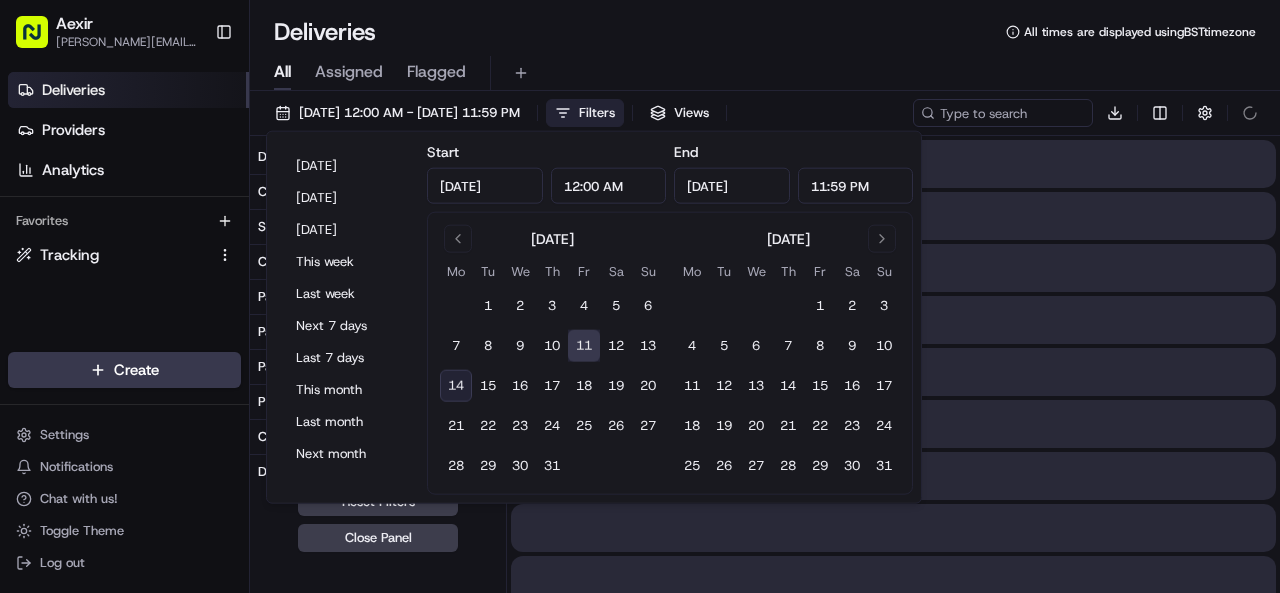 click on "11" at bounding box center [584, 346] 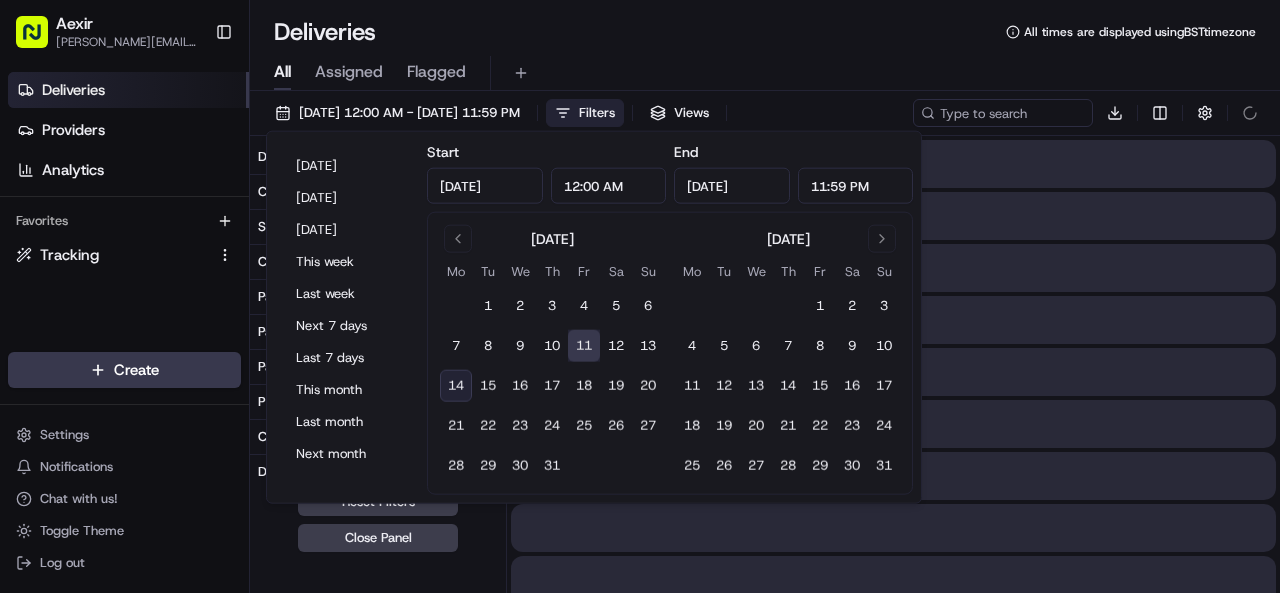 click on "All Assigned Flagged" at bounding box center (765, 69) 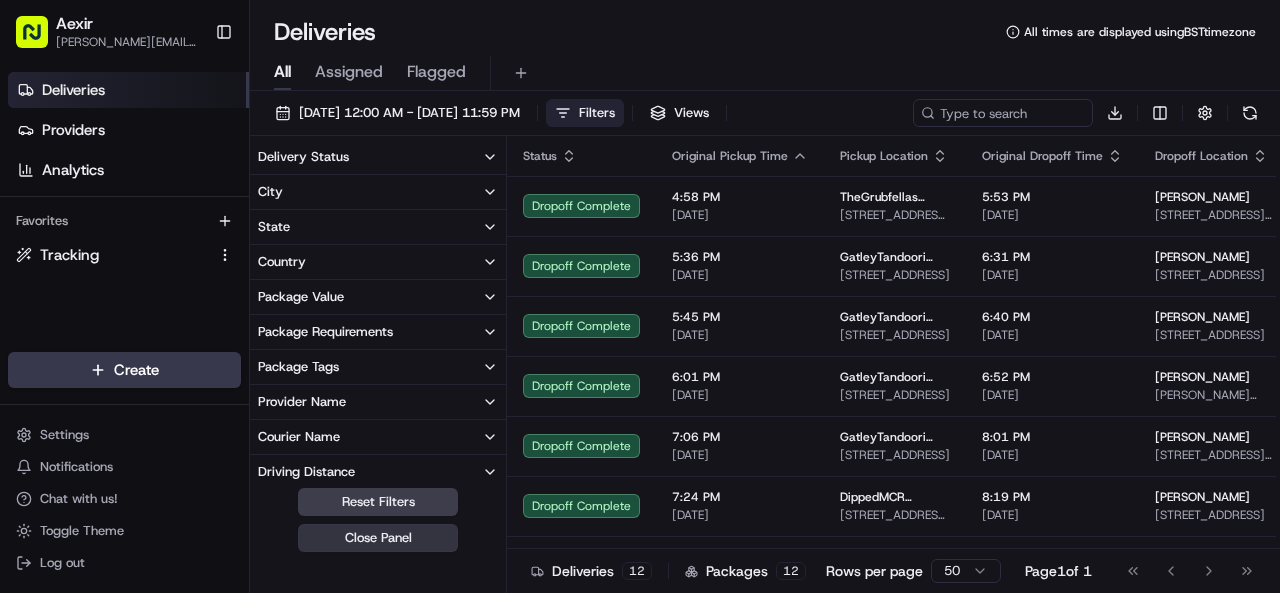 click on "Close Panel" at bounding box center (378, 538) 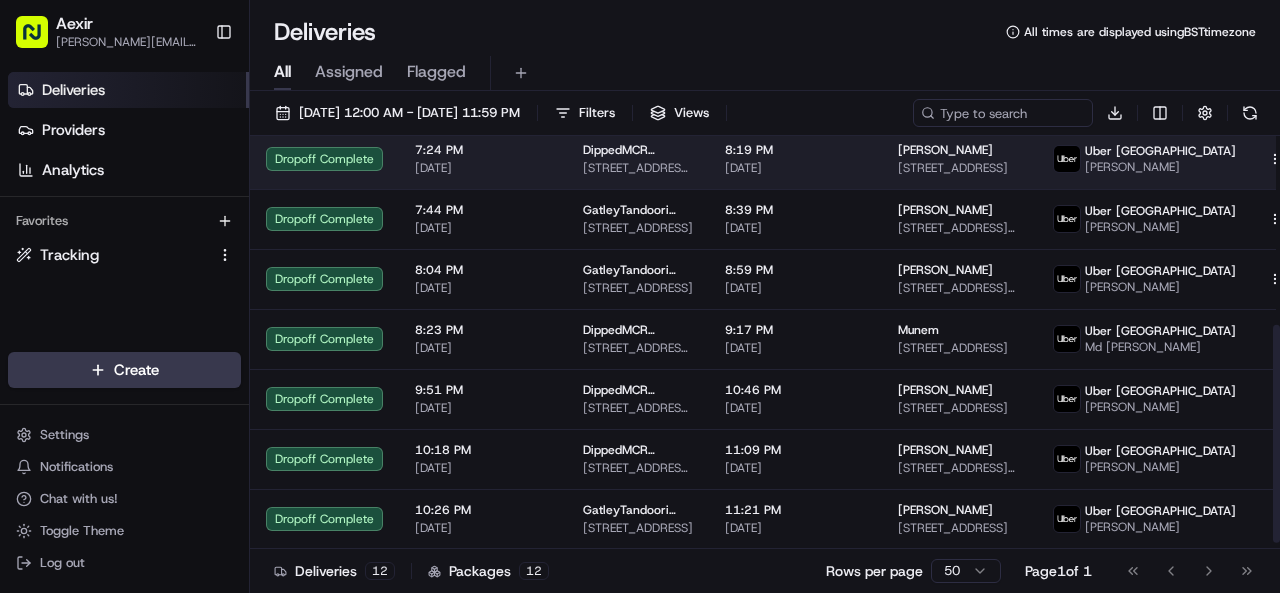 scroll, scrollTop: 0, scrollLeft: 0, axis: both 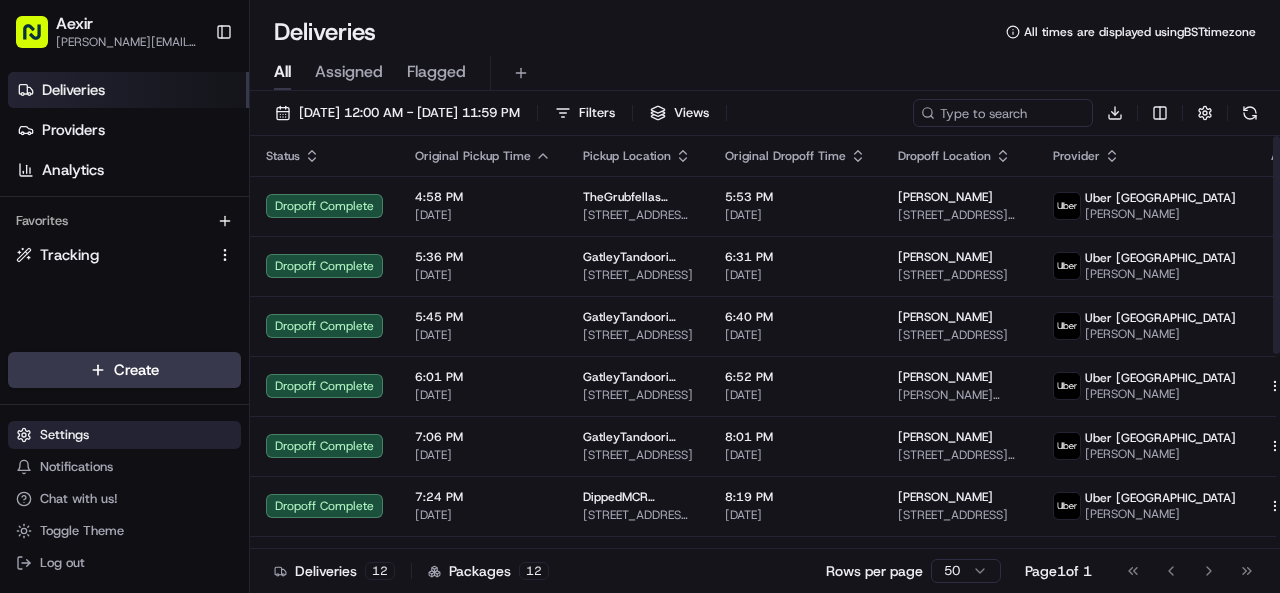 click on "Settings" at bounding box center (64, 435) 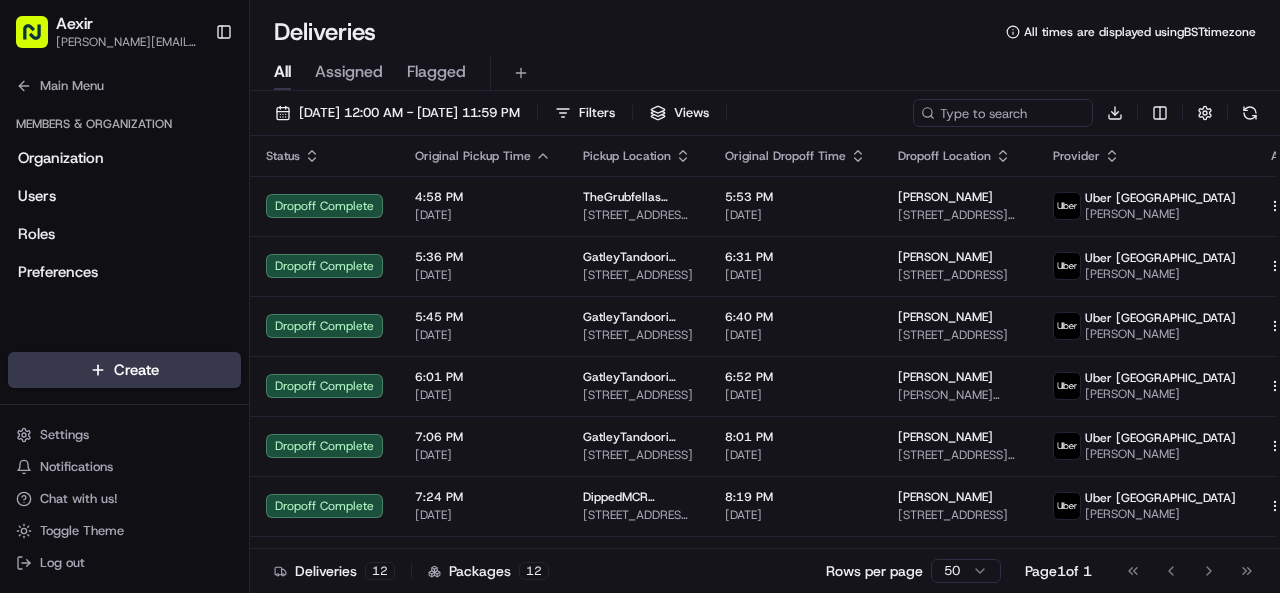 click on "Deliveries All times are displayed using  BST  timezone" at bounding box center [765, 32] 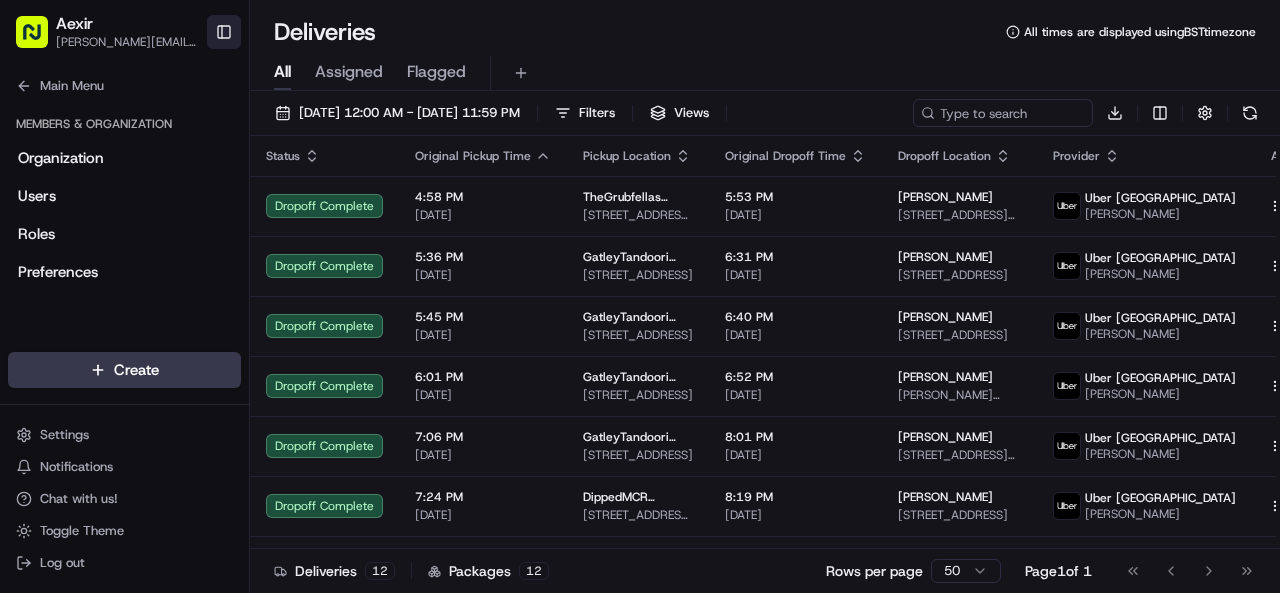click on "Toggle Sidebar" at bounding box center [224, 32] 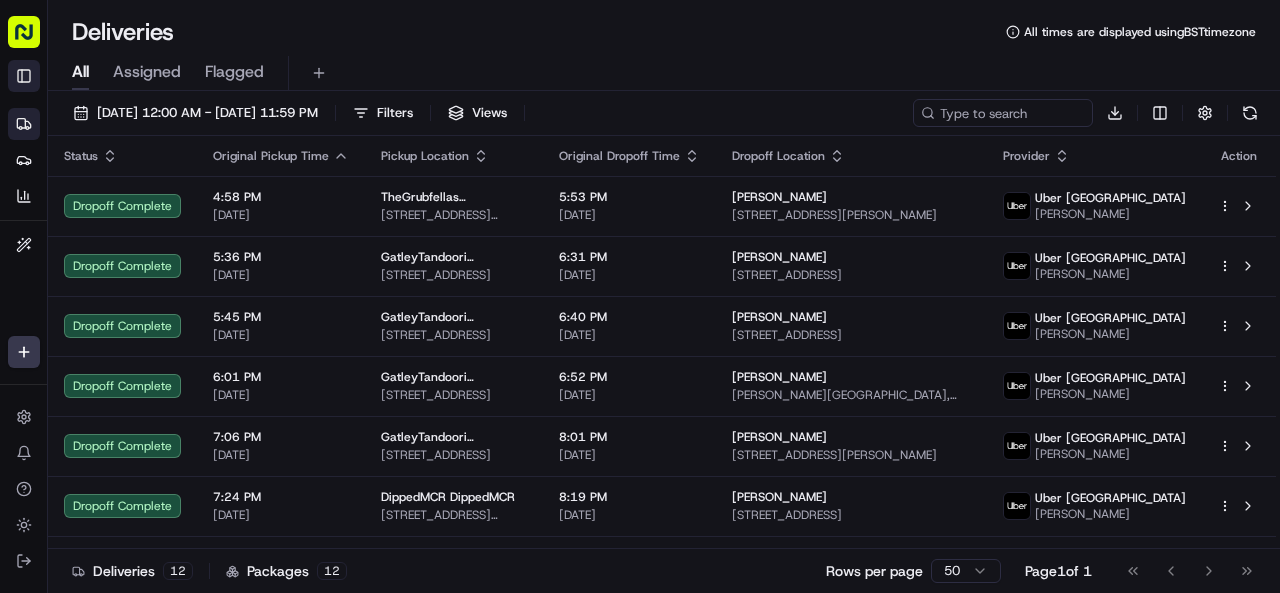 click on "Toggle Sidebar" at bounding box center (24, 76) 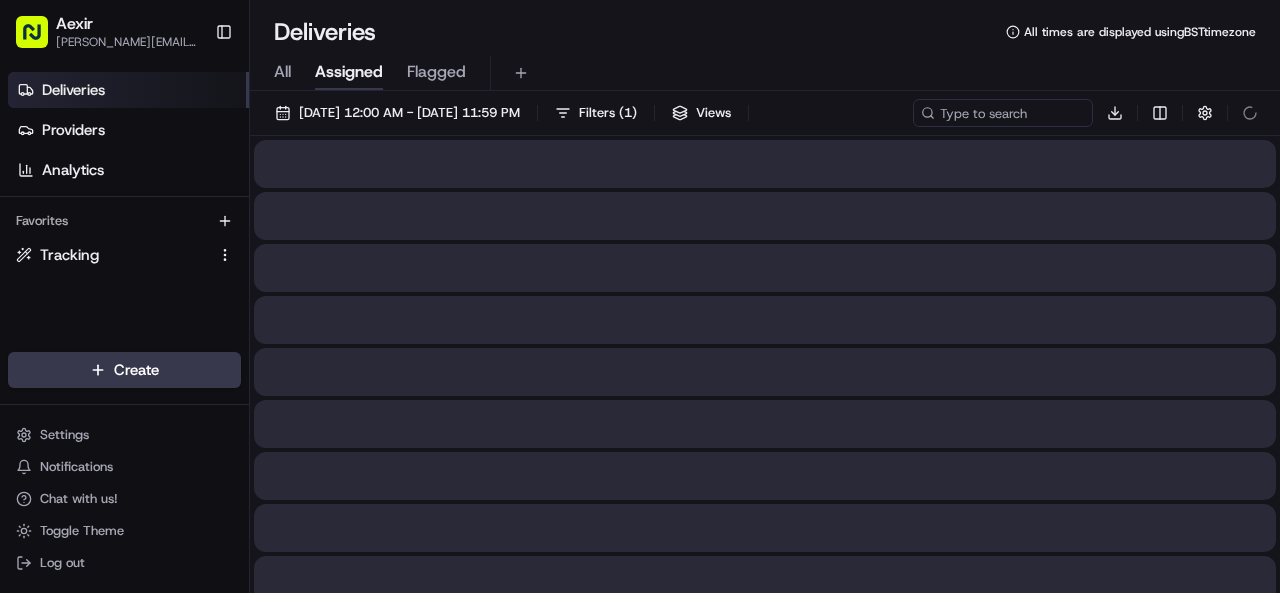 click on "Assigned" at bounding box center [349, 72] 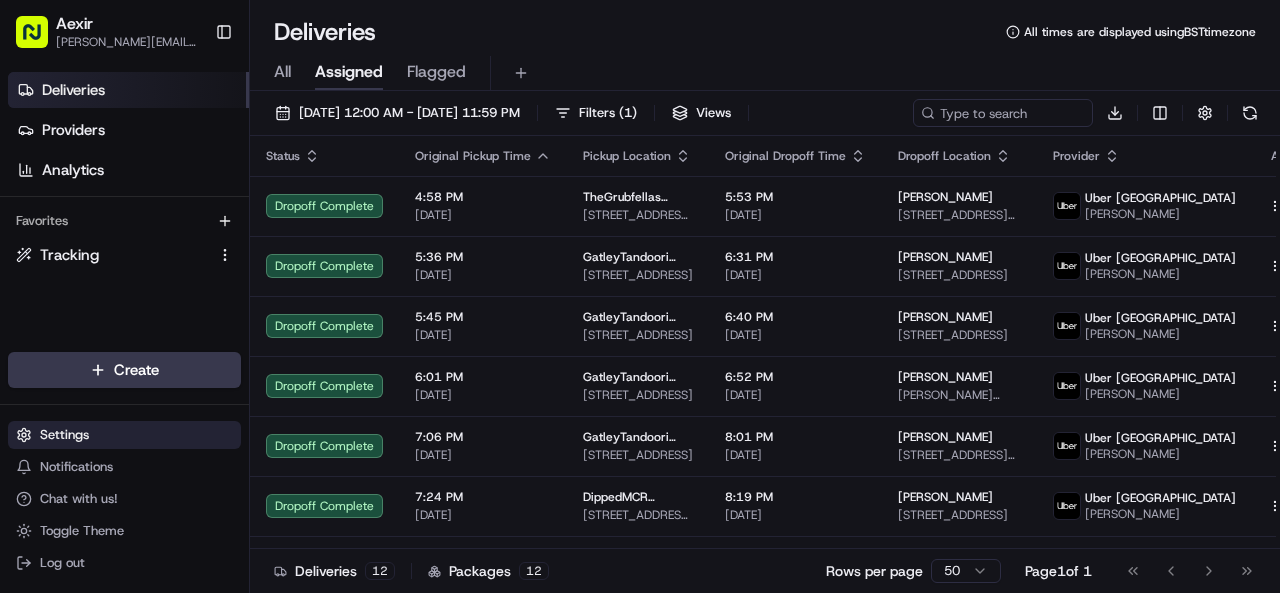 click on "Settings" at bounding box center (124, 435) 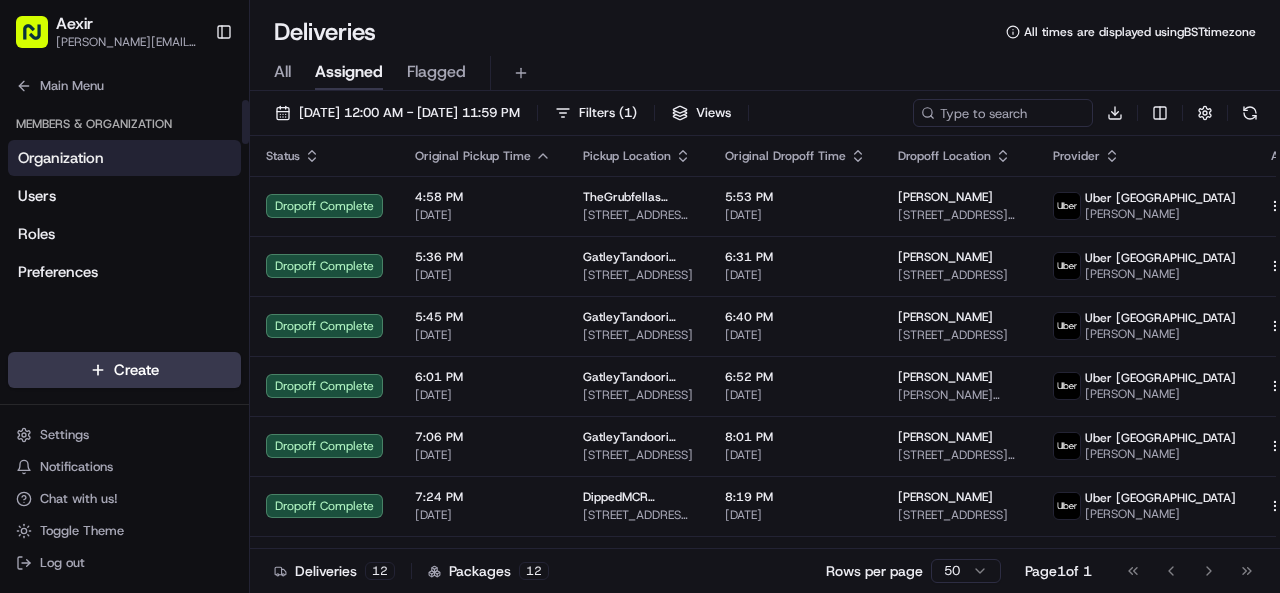 click on "Organization" at bounding box center (61, 158) 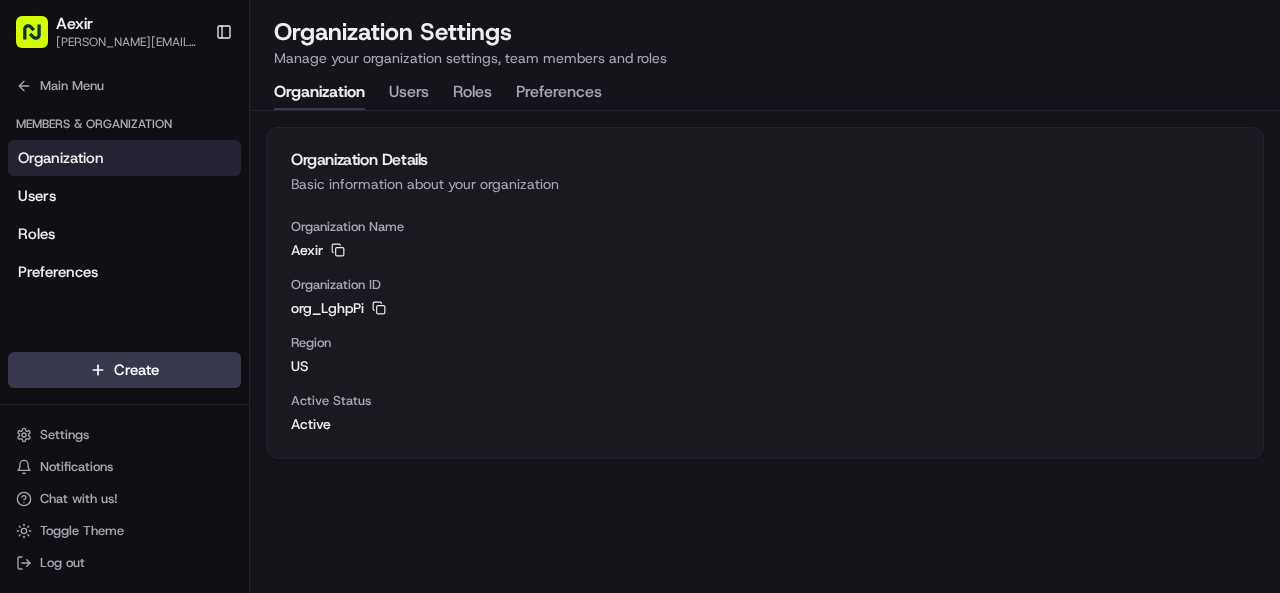 click on "Users" at bounding box center [409, 93] 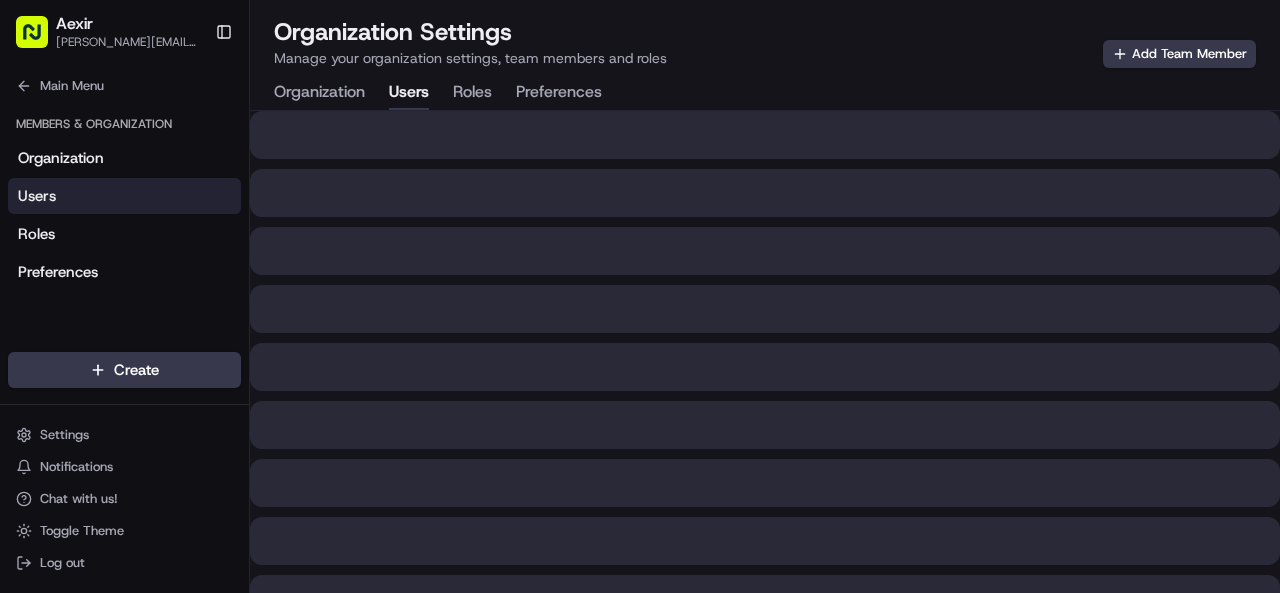 click on "Roles" at bounding box center (472, 93) 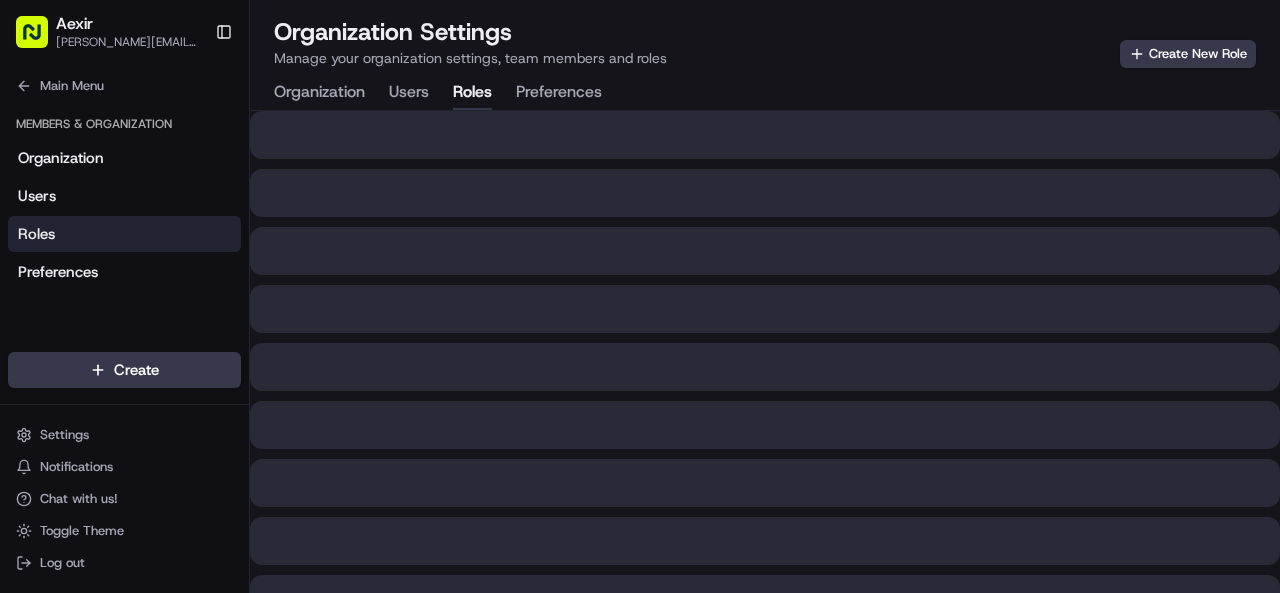 click on "Preferences" at bounding box center [559, 93] 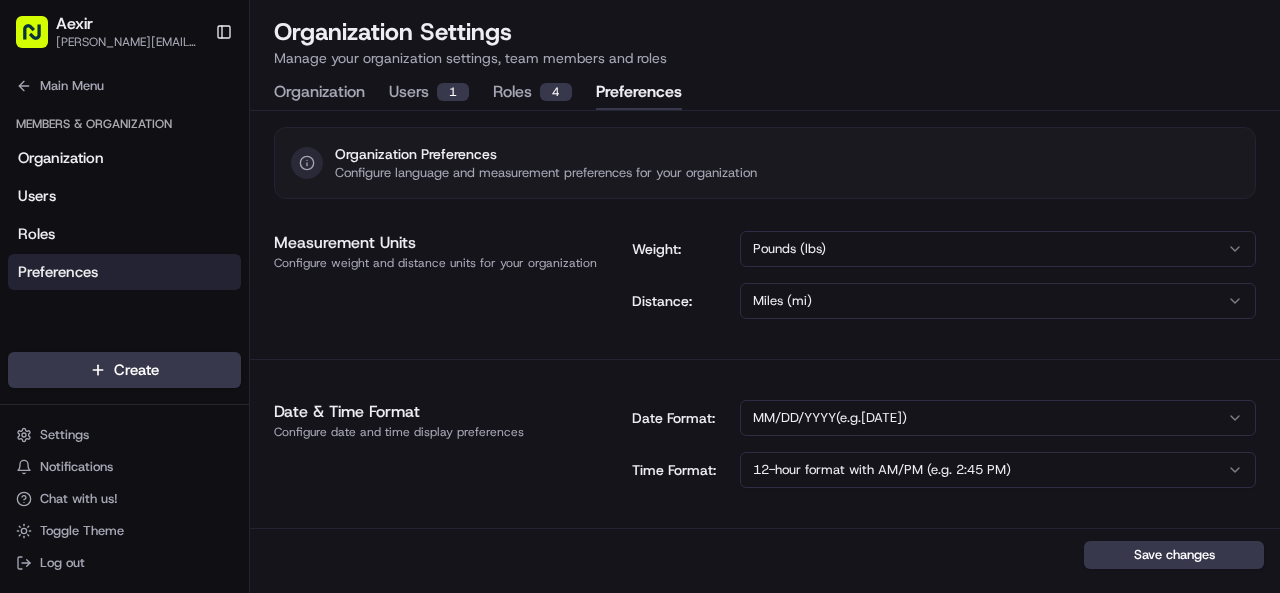click on "1" at bounding box center [453, 92] 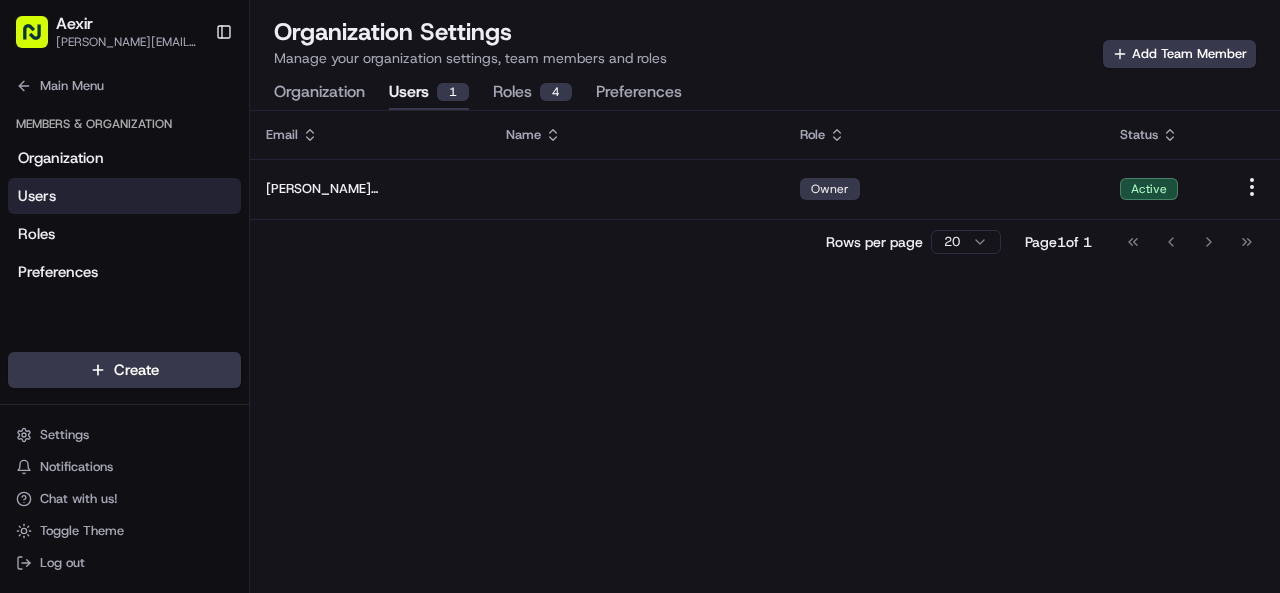 click on "Roles 4" at bounding box center [532, 93] 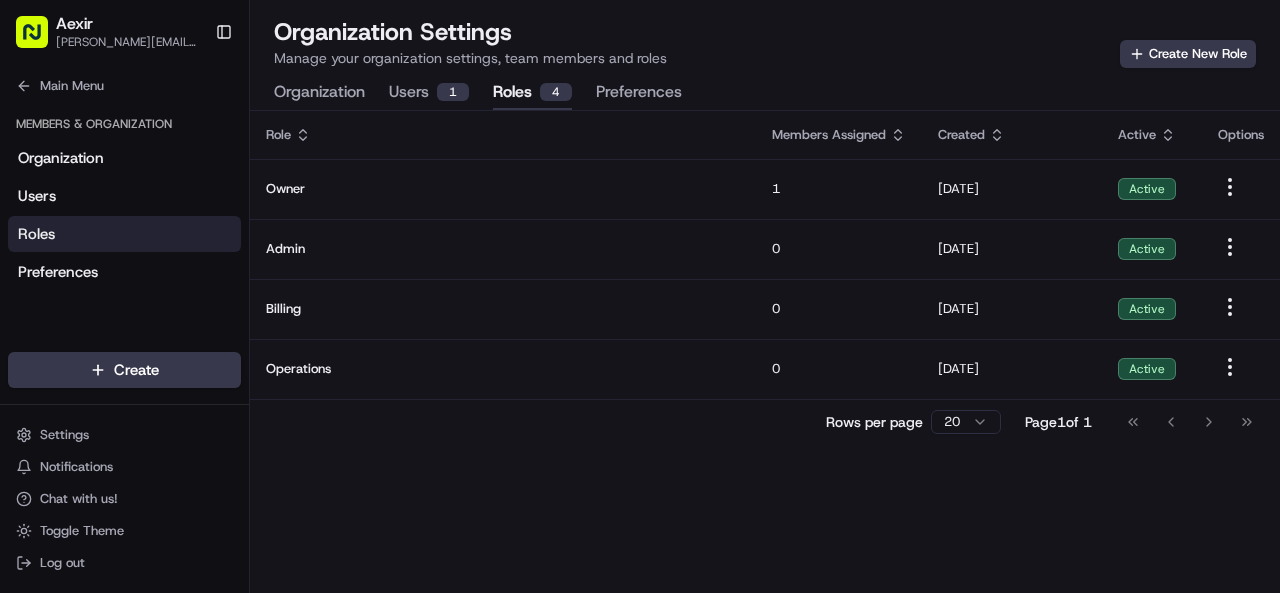 click on "Organization" at bounding box center (319, 93) 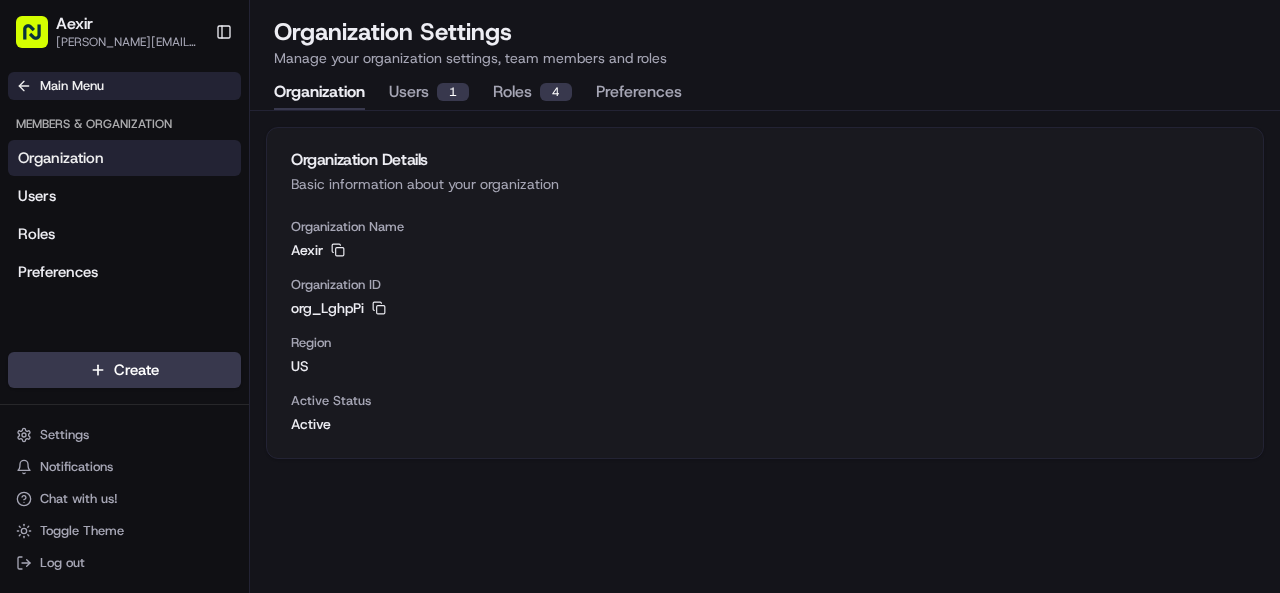 click on "Main Menu" at bounding box center [72, 86] 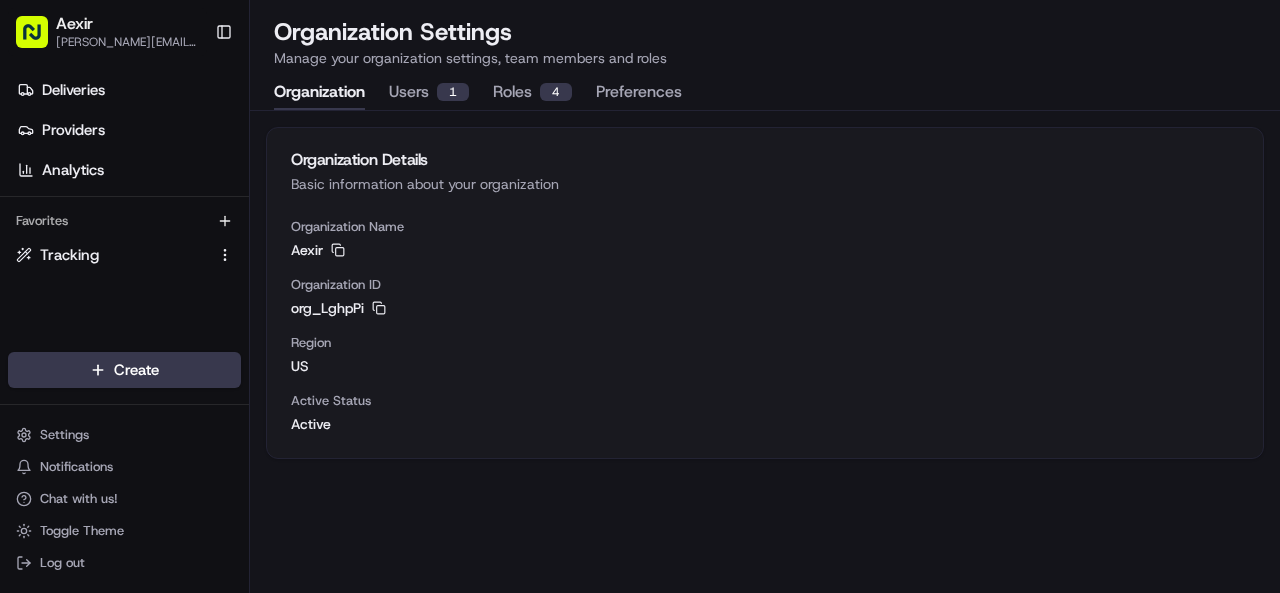 drag, startPoint x: 38, startPoint y: 25, endPoint x: 65, endPoint y: 32, distance: 27.89265 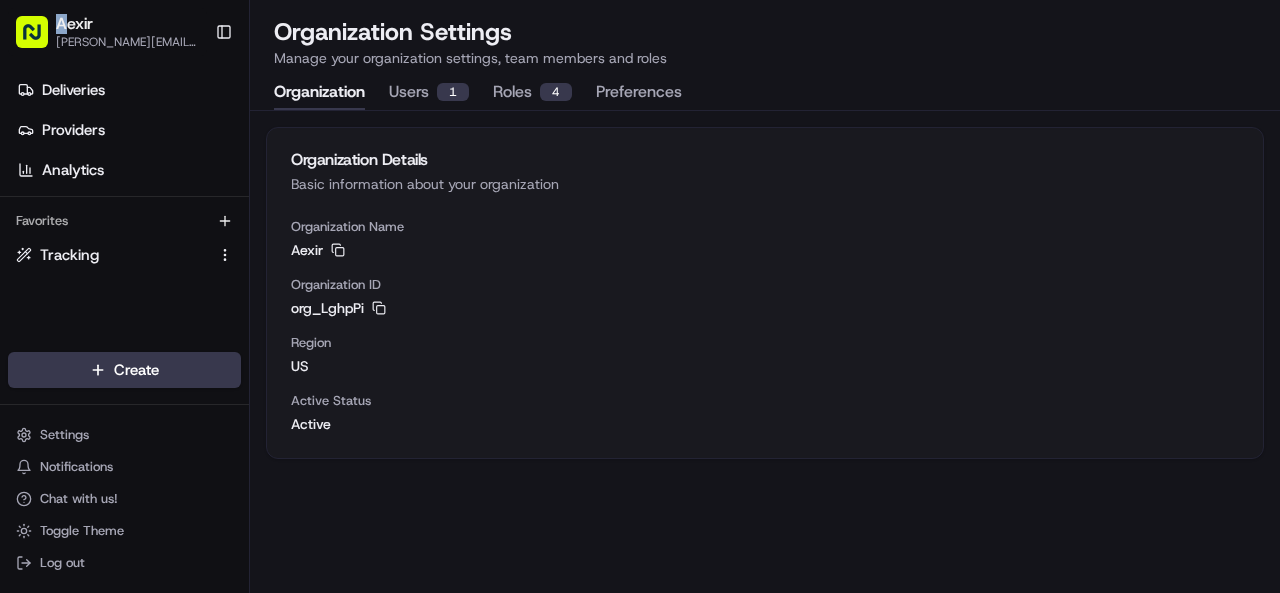 click on "Aexir" at bounding box center [74, 24] 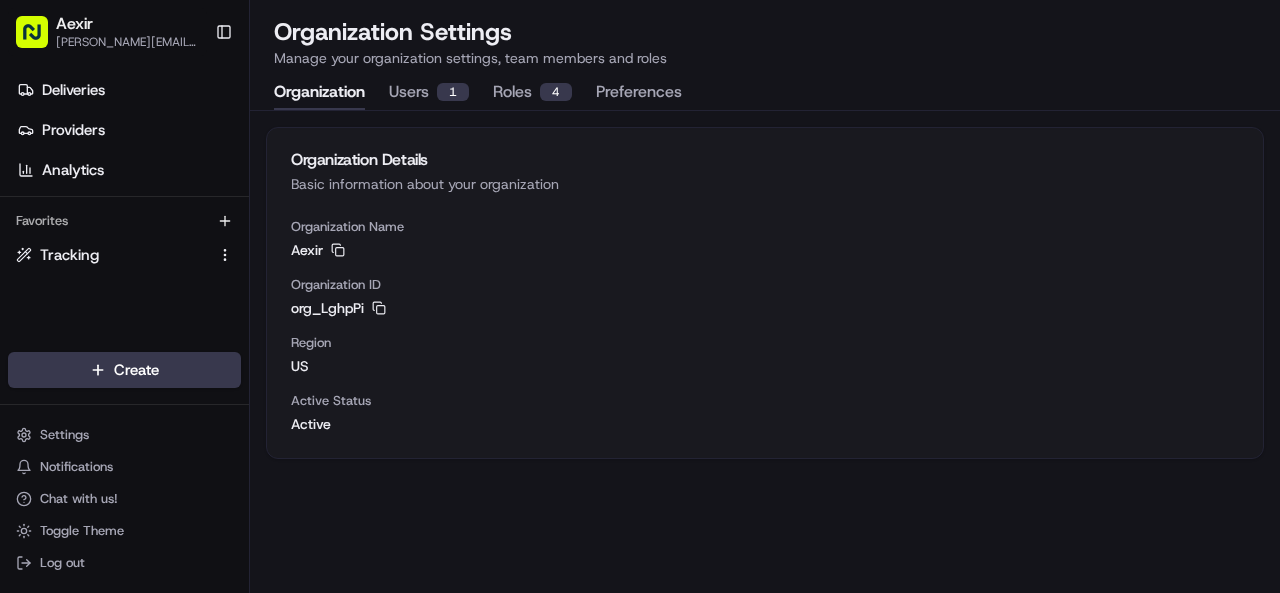 click on "[PERSON_NAME][EMAIL_ADDRESS][DOMAIN_NAME]" at bounding box center [127, 42] 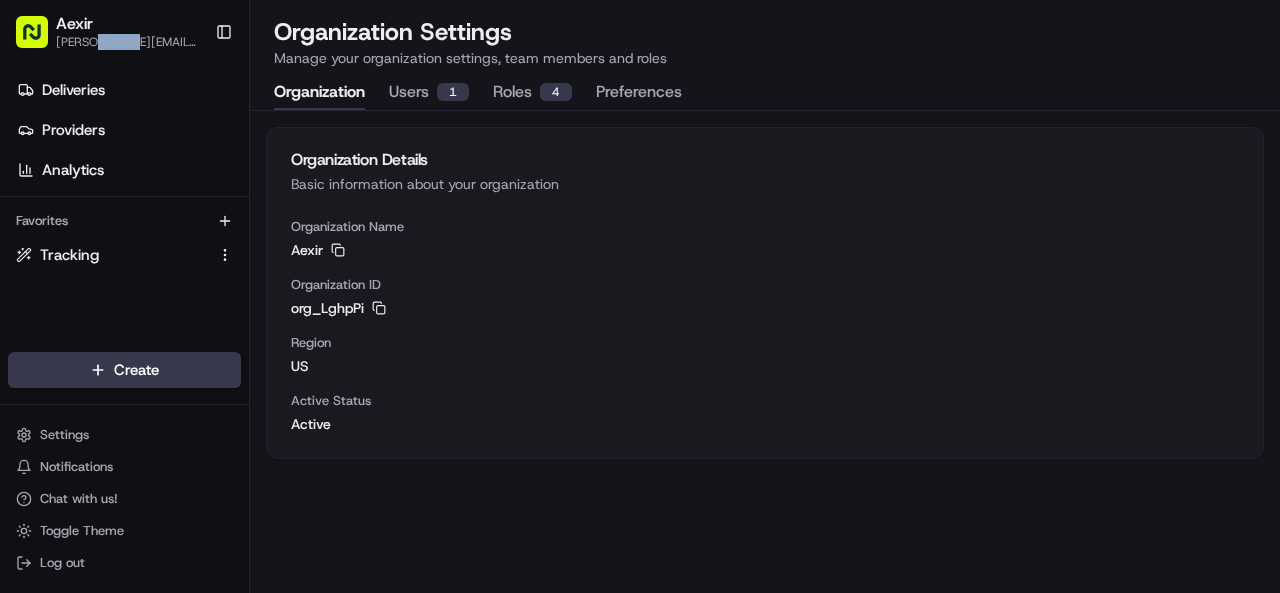 click on "[PERSON_NAME][EMAIL_ADDRESS][DOMAIN_NAME]" at bounding box center (127, 42) 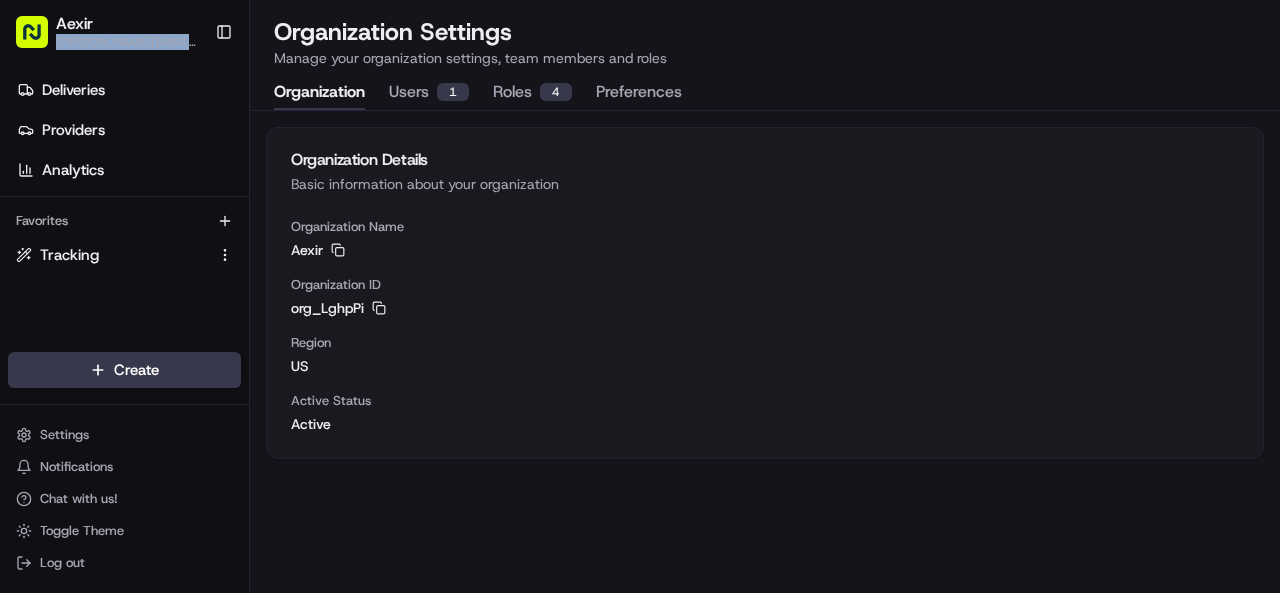 click on "[PERSON_NAME][EMAIL_ADDRESS][DOMAIN_NAME]" at bounding box center (127, 42) 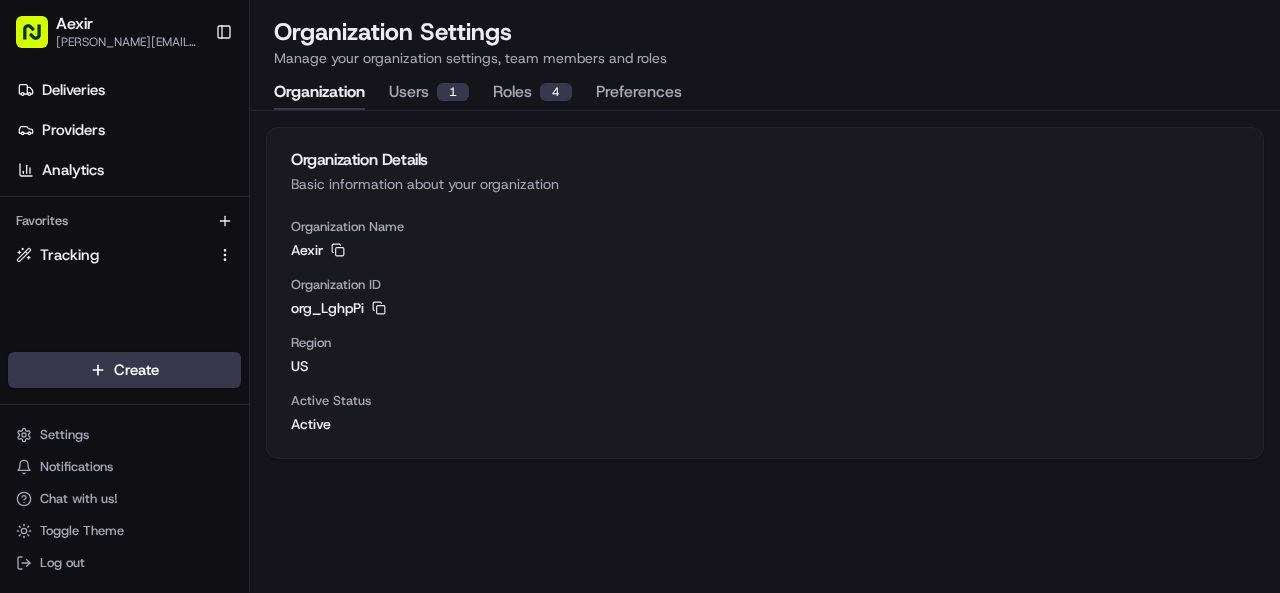 click on "Aexir" at bounding box center (74, 24) 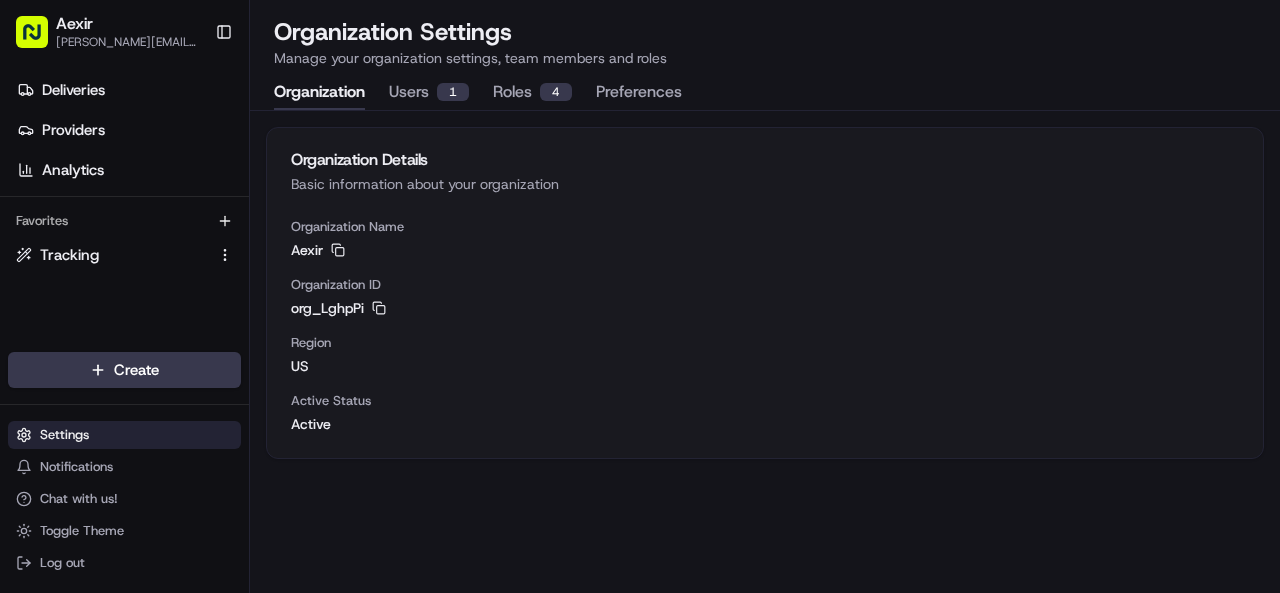 click 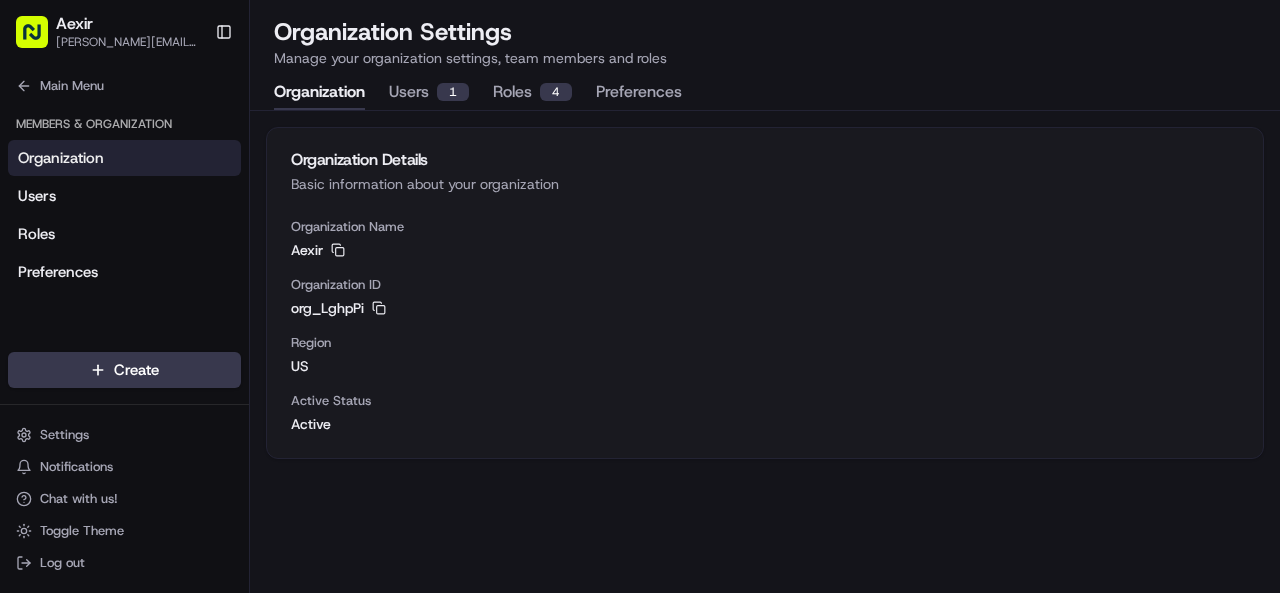 click on "Preferences" at bounding box center (639, 93) 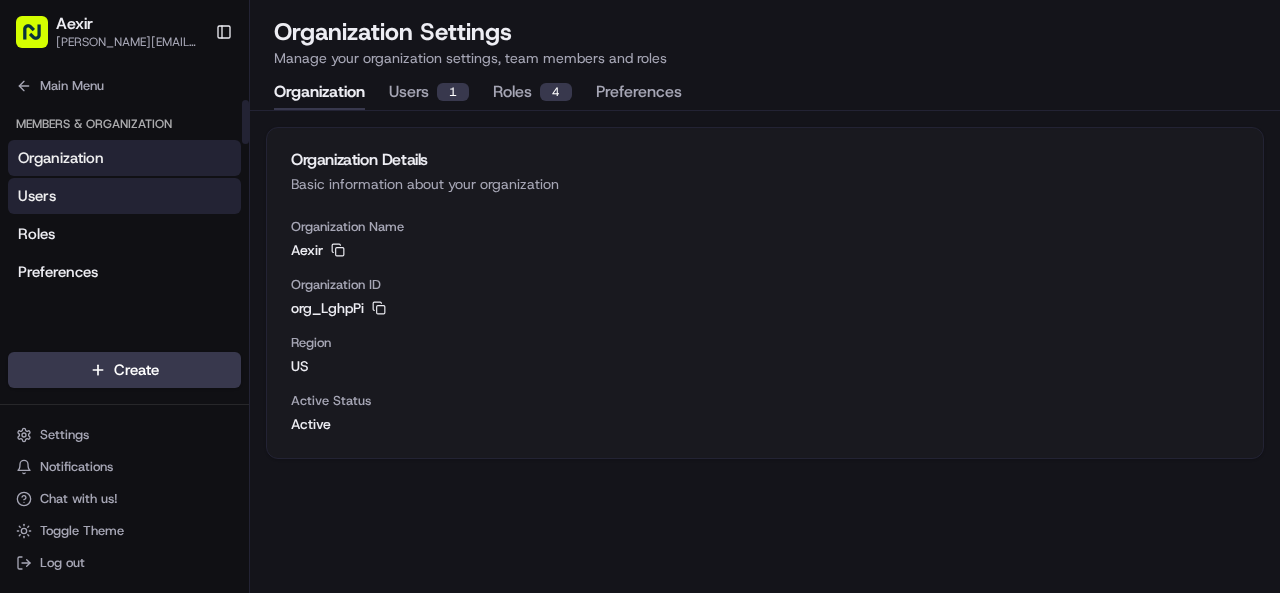 click on "Users" at bounding box center (124, 196) 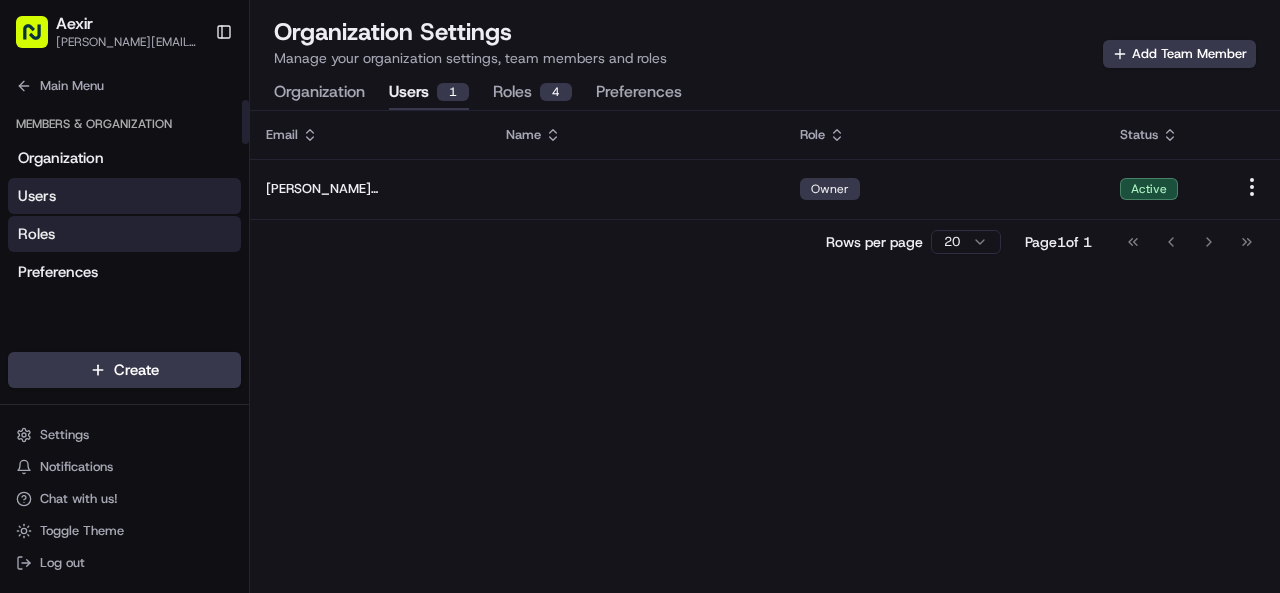 click on "Roles" at bounding box center (36, 234) 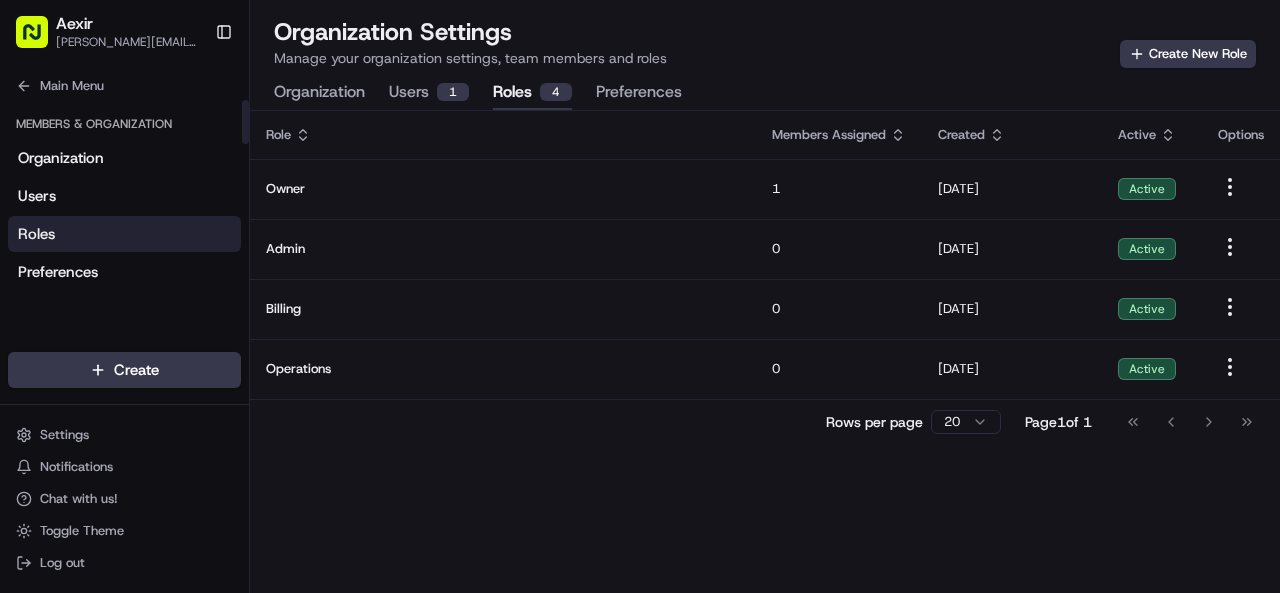 click on "Preferences" at bounding box center (124, 272) 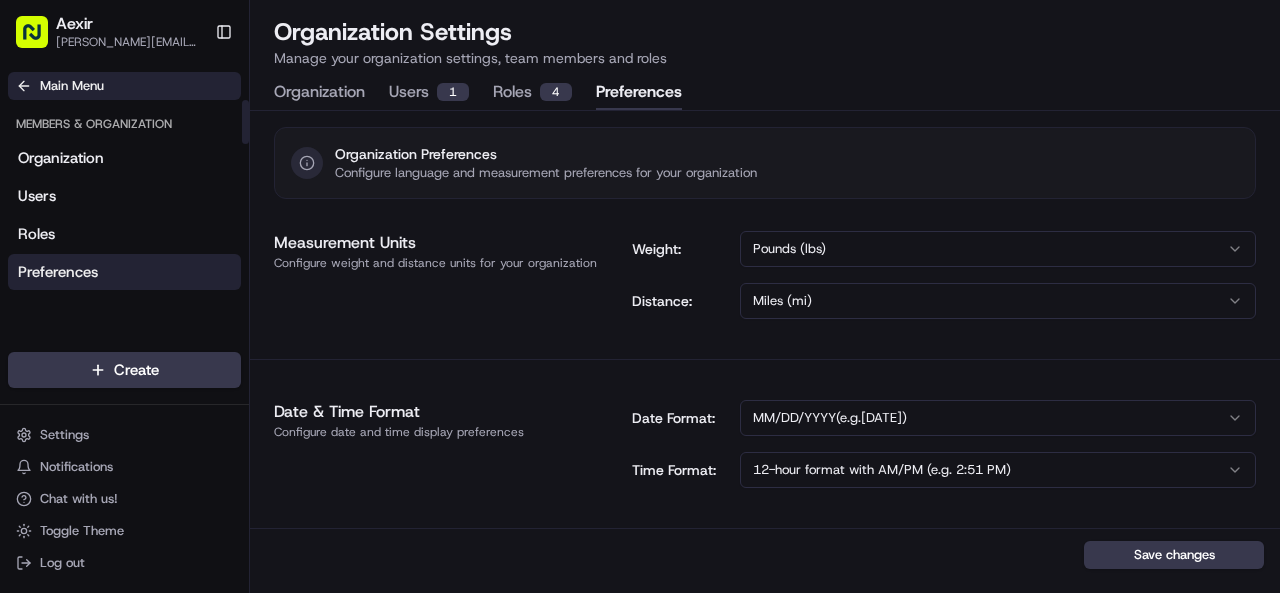 click on "Main Menu" at bounding box center (72, 86) 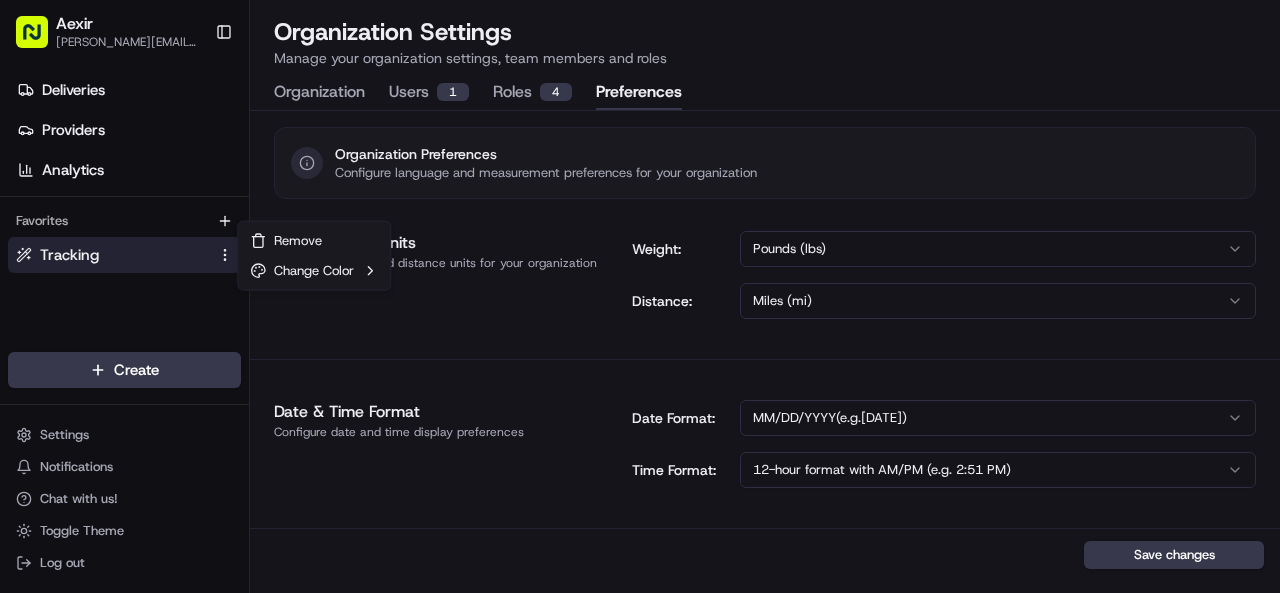 click on "Aexir [PERSON_NAME][EMAIL_ADDRESS][DOMAIN_NAME] Toggle Sidebar Deliveries Providers Analytics Favorites Tracking Main Menu Members & Organization Organization Users Roles Preferences Customization Tracking Orchestration Automations Dispatch Strategy Locations Pickup Locations Dropoff Locations Billing Billing Refund Requests Integrations Notification Triggers Webhooks API Keys Request Logs Create Settings Notifications Chat with us! Toggle Theme Log out Organization Settings Manage your organization settings, team members and roles Organization Users 1 Roles 4 Preferences Organization Preferences Configure language and measurement preferences for your organization Measurement Units Configure weight and distance units for your organization Weight: Pounds (lbs) Distance: Miles (mi) Date & Time Format Configure date and time display preferences Date Format: MM/DD/YYYY  (e.g.  [DATE] ) Time Format: 12-hour format with AM/PM (e.g. 2:51 PM) Save changes
Remove Change Color" at bounding box center (640, 296) 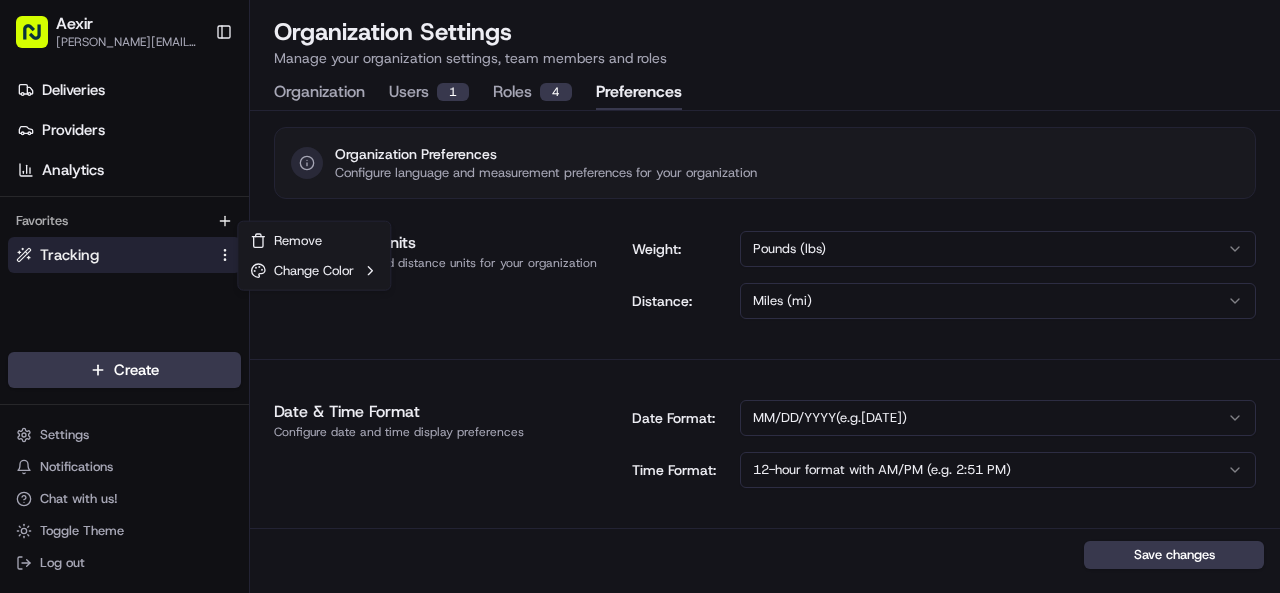 click on "Aexir [PERSON_NAME][EMAIL_ADDRESS][DOMAIN_NAME] Toggle Sidebar Deliveries Providers Analytics Favorites Tracking Main Menu Members & Organization Organization Users Roles Preferences Customization Tracking Orchestration Automations Dispatch Strategy Locations Pickup Locations Dropoff Locations Billing Billing Refund Requests Integrations Notification Triggers Webhooks API Keys Request Logs Create Settings Notifications Chat with us! Toggle Theme Log out Organization Settings Manage your organization settings, team members and roles Organization Users 1 Roles 4 Preferences Organization Preferences Configure language and measurement preferences for your organization Measurement Units Configure weight and distance units for your organization Weight: Pounds (lbs) Distance: Miles (mi) Date & Time Format Configure date and time display preferences Date Format: MM/DD/YYYY  (e.g.  [DATE] ) Time Format: 12-hour format with AM/PM (e.g. 2:51 PM) Save changes
Remove Change Color" at bounding box center (640, 296) 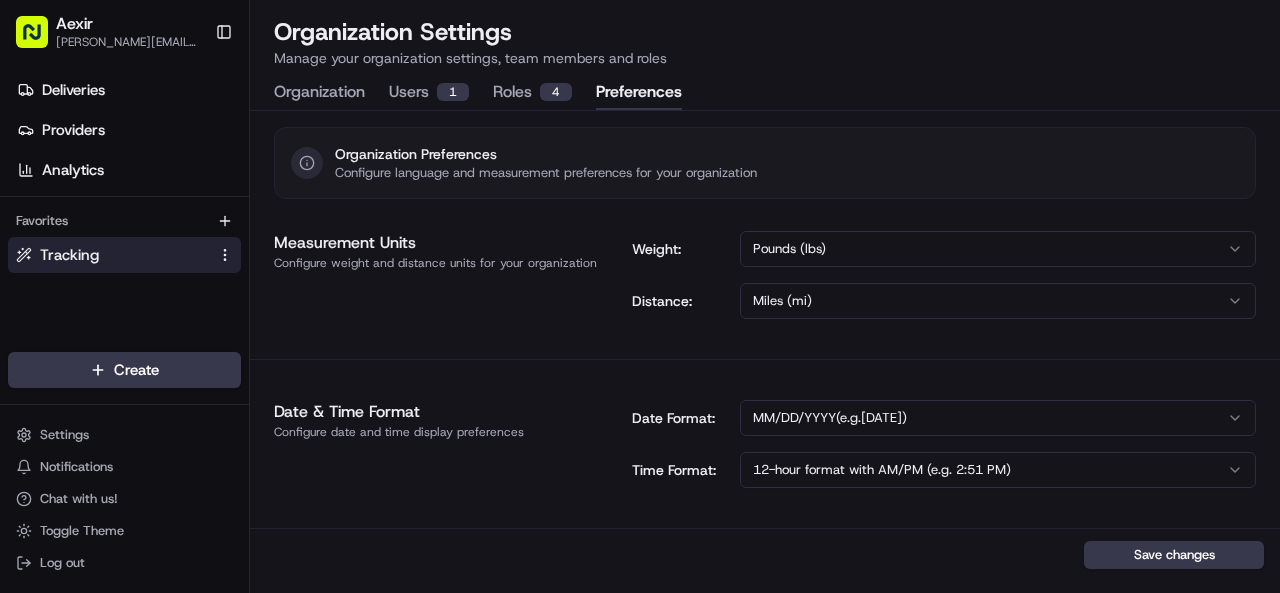 click on "Tracking" at bounding box center [112, 255] 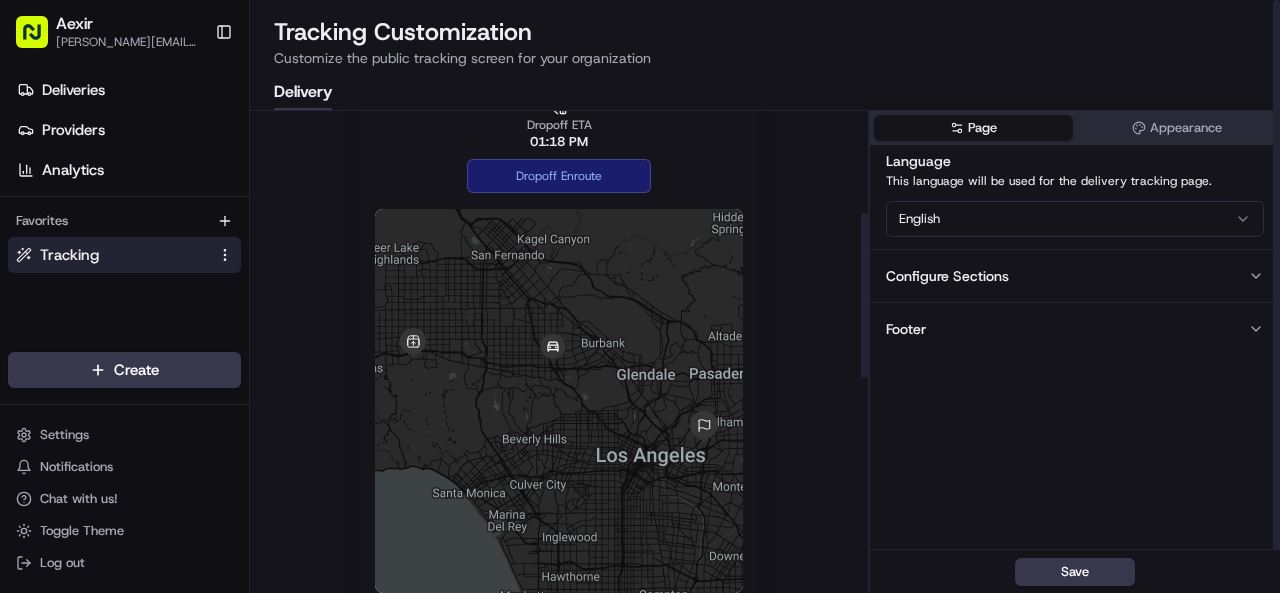 scroll, scrollTop: 317, scrollLeft: 0, axis: vertical 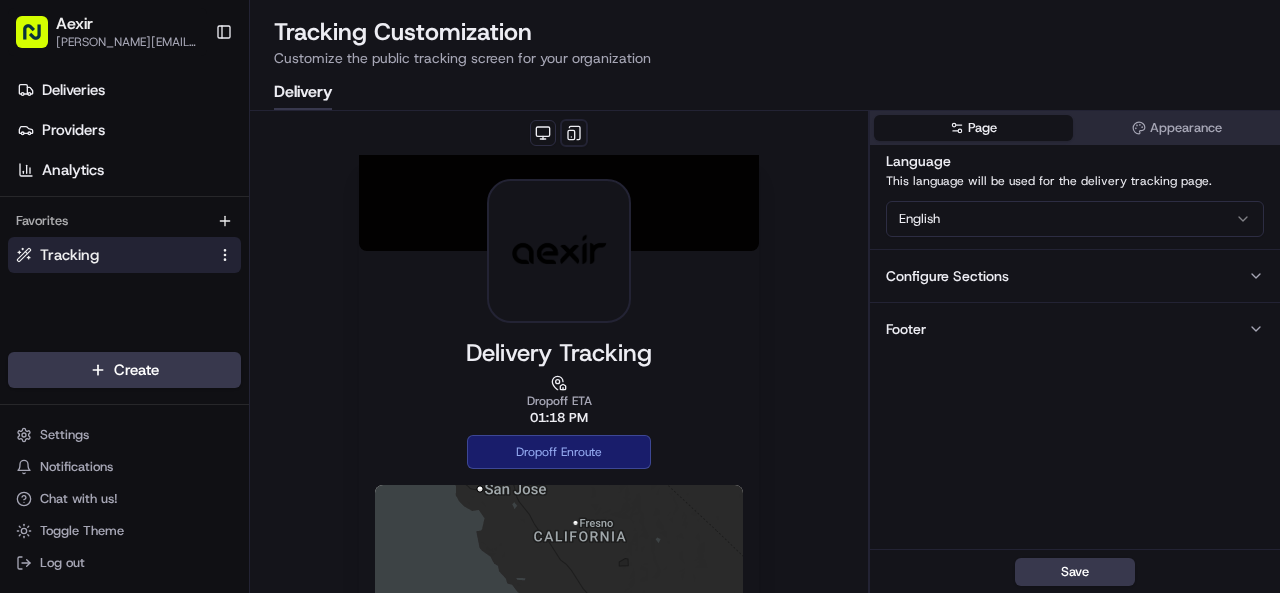 click on "Aexir" at bounding box center (74, 24) 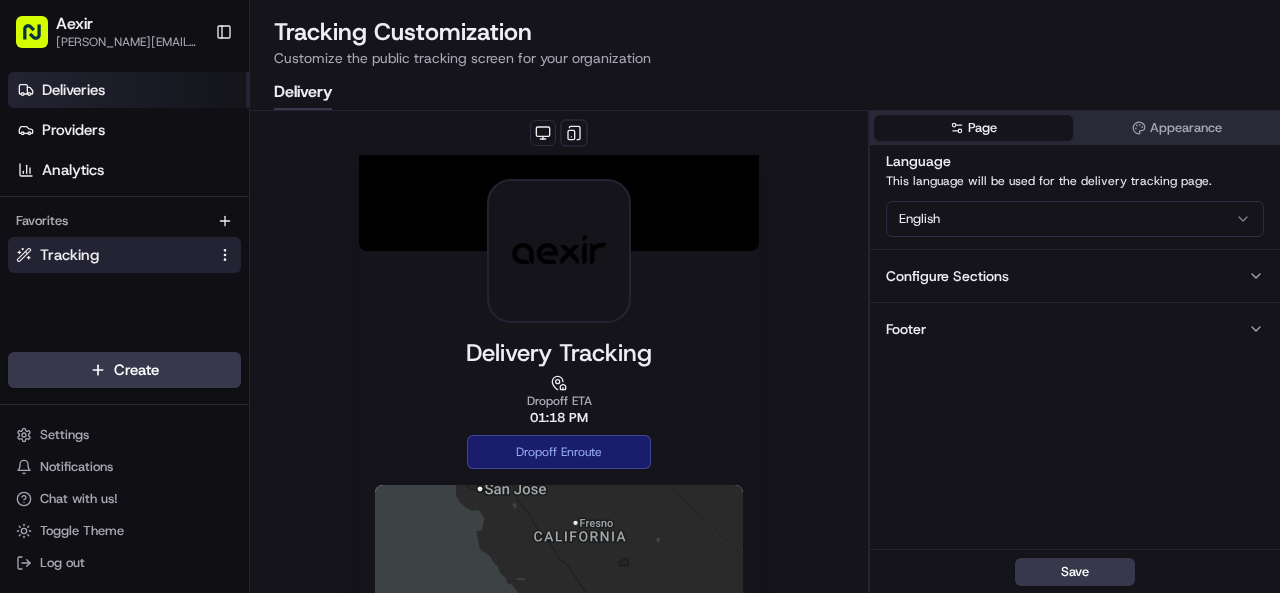 click on "Deliveries" at bounding box center (73, 90) 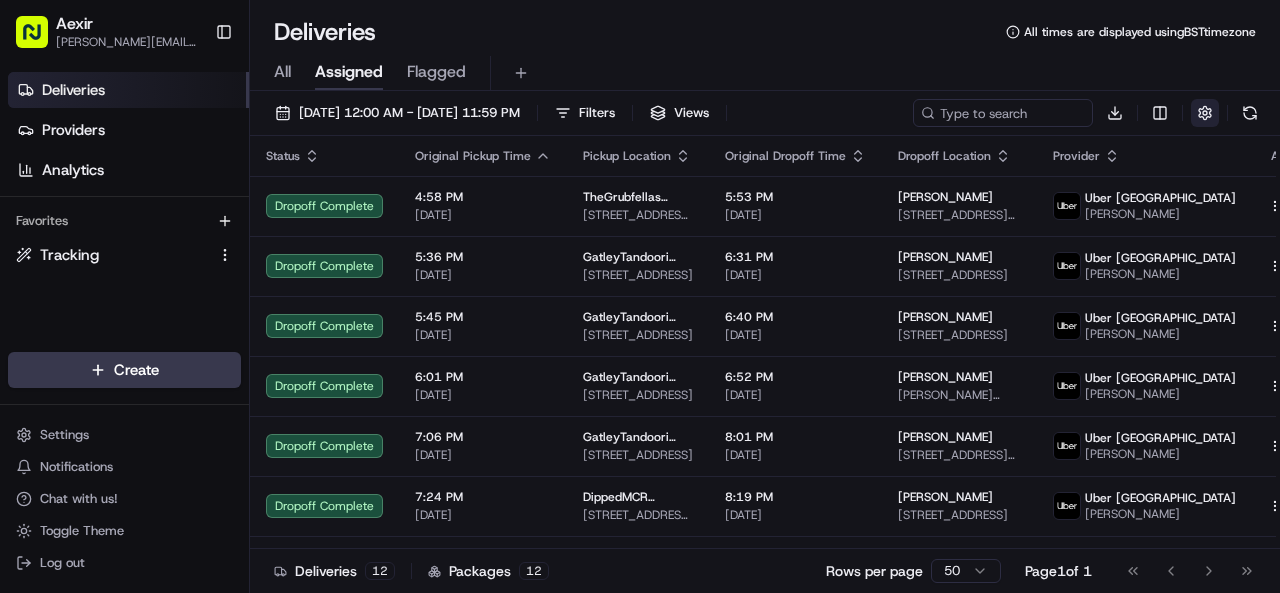 click at bounding box center (1205, 113) 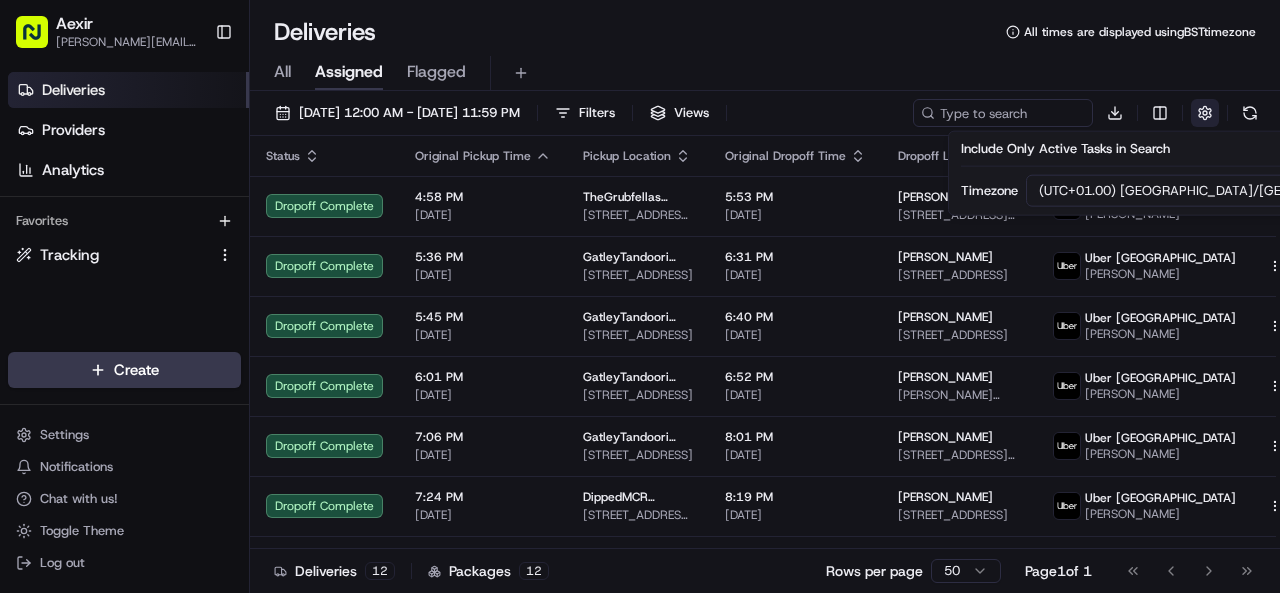 click at bounding box center (1205, 113) 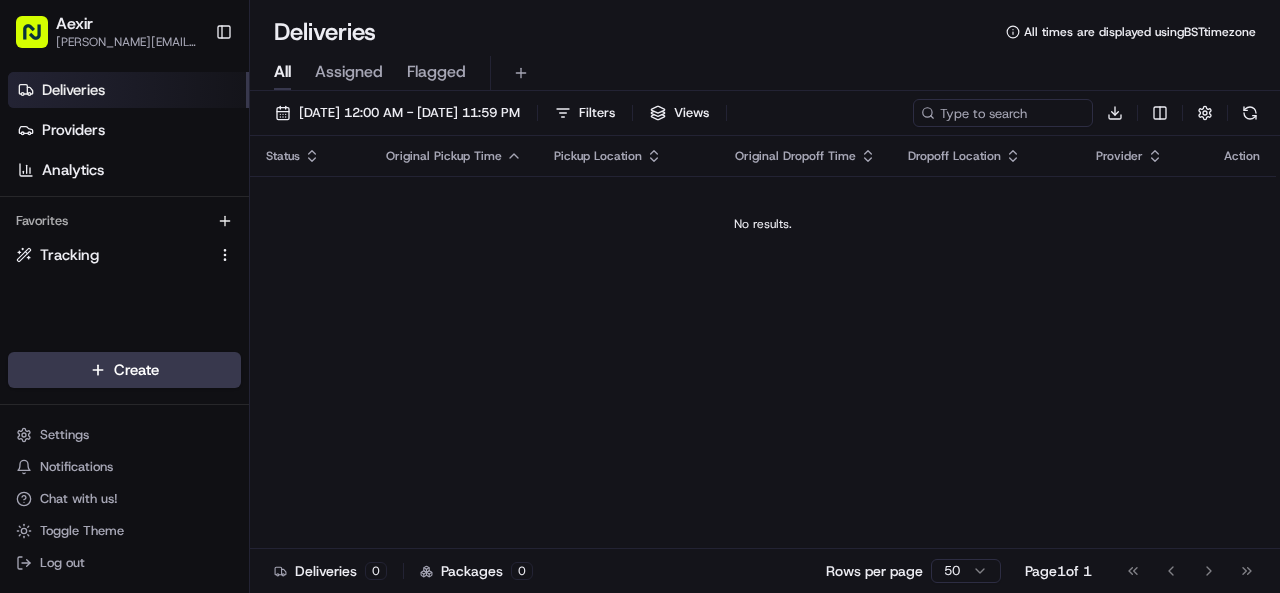 scroll, scrollTop: 0, scrollLeft: 0, axis: both 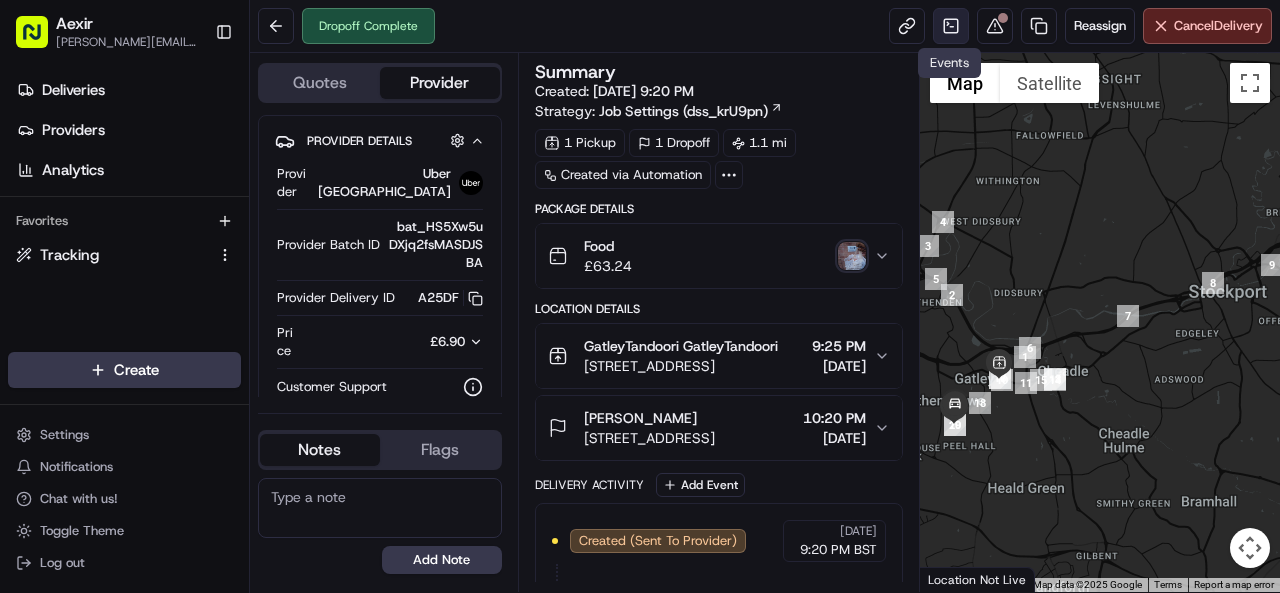 click at bounding box center (951, 26) 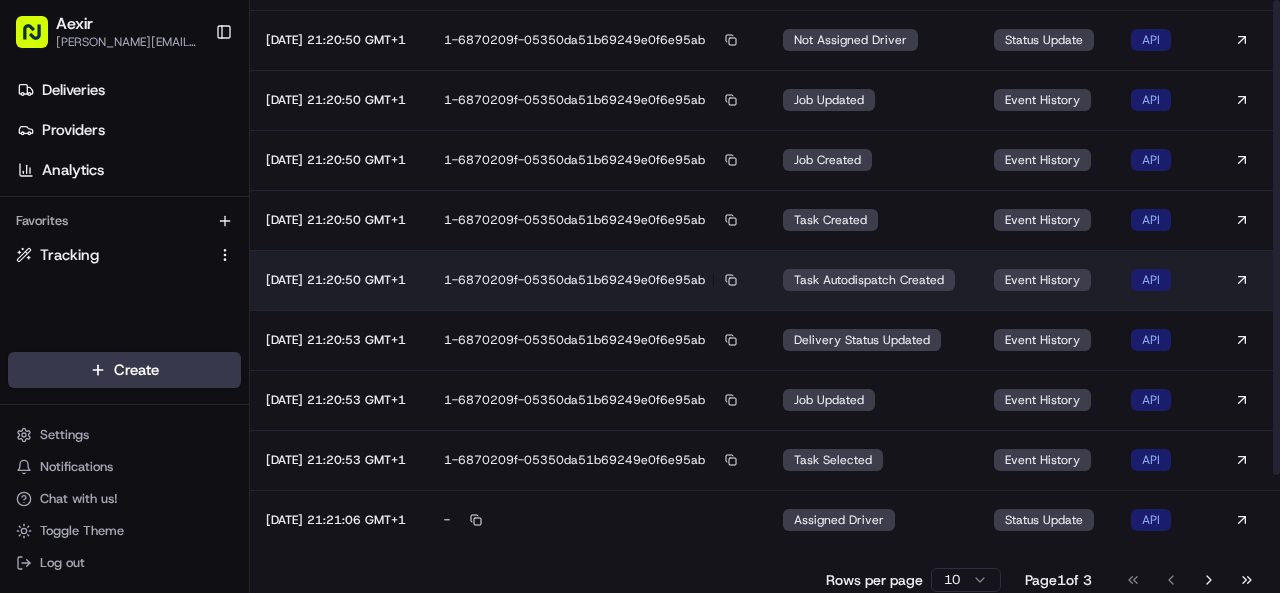 scroll, scrollTop: 0, scrollLeft: 0, axis: both 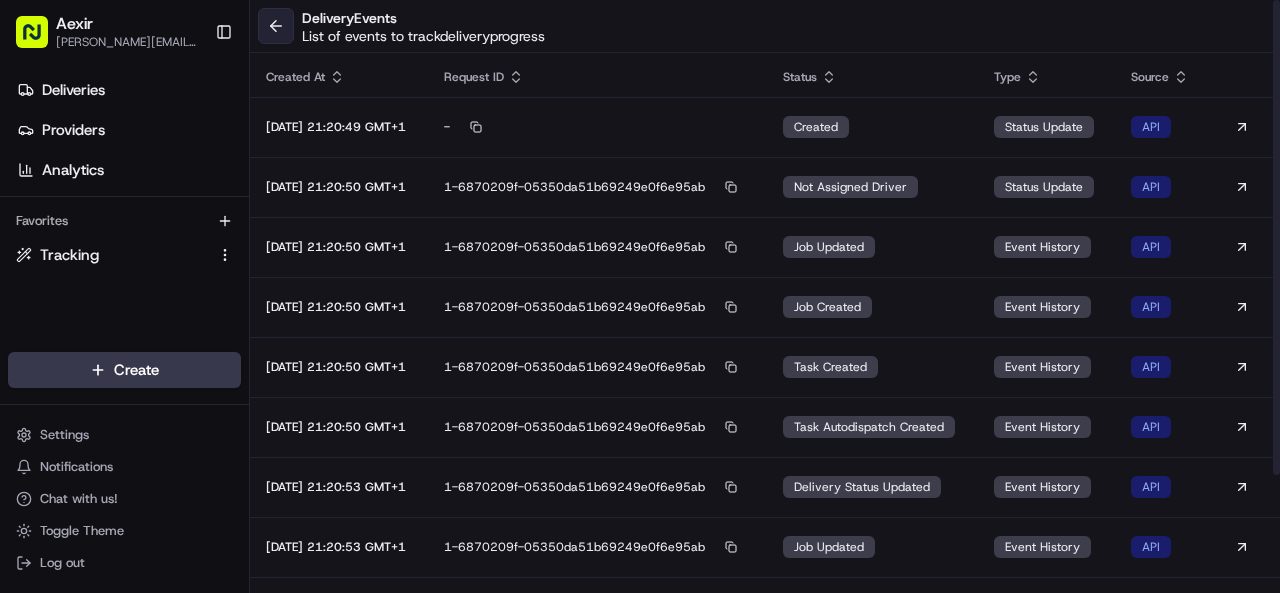 click at bounding box center [276, 26] 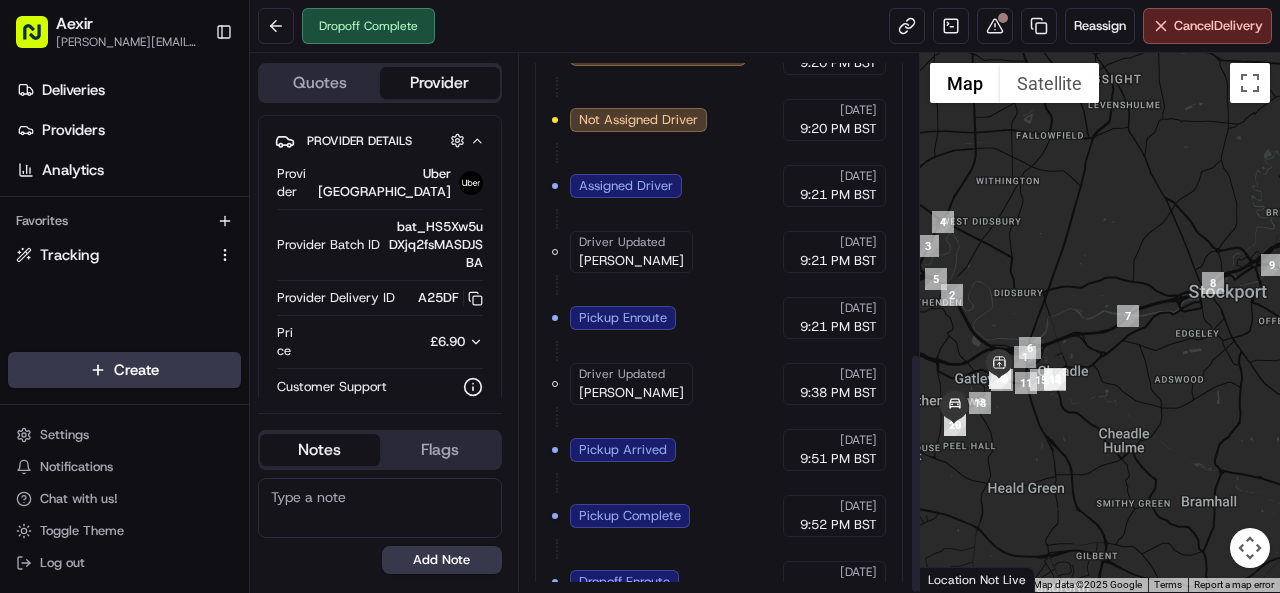 scroll, scrollTop: 665, scrollLeft: 0, axis: vertical 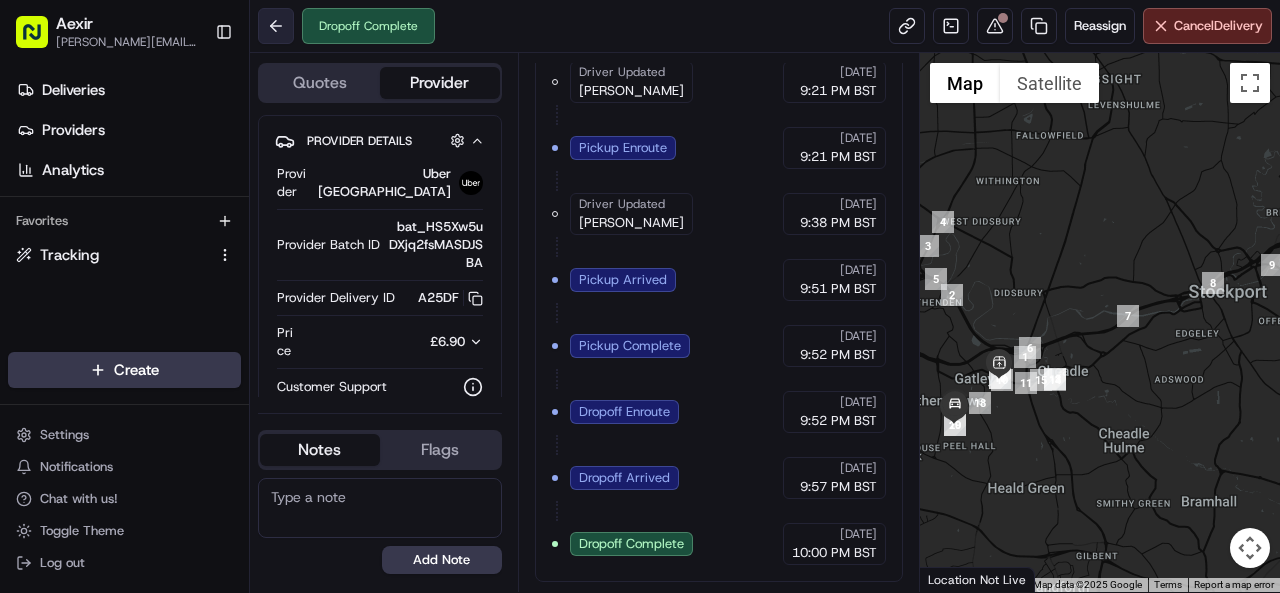 click at bounding box center [276, 26] 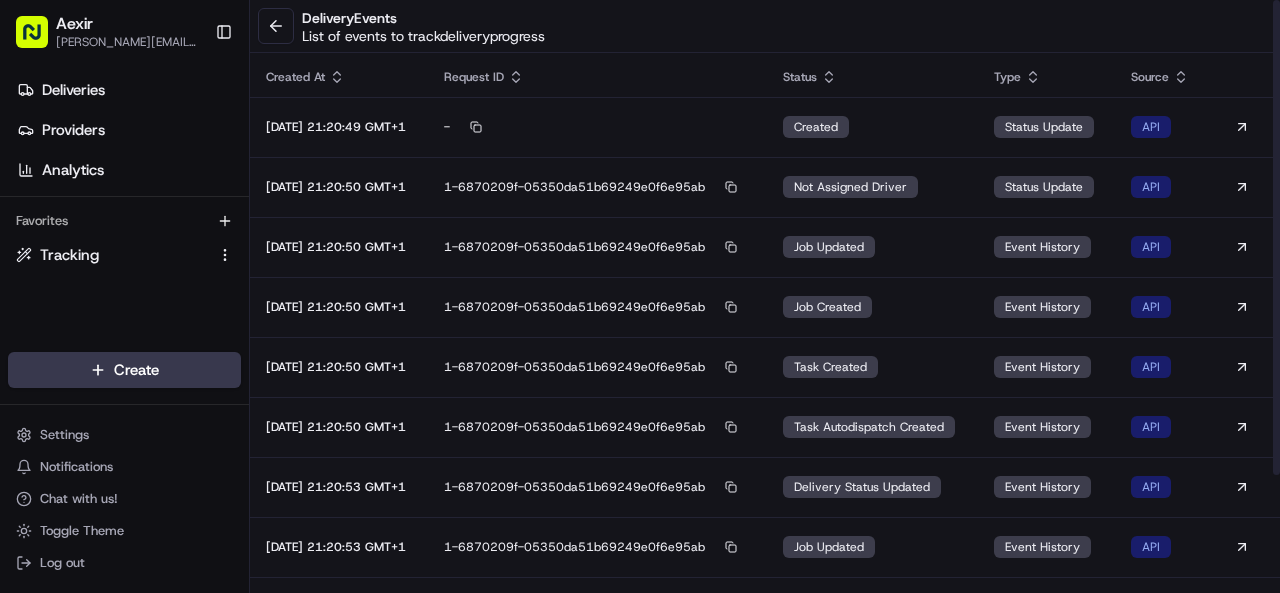 click at bounding box center (276, 26) 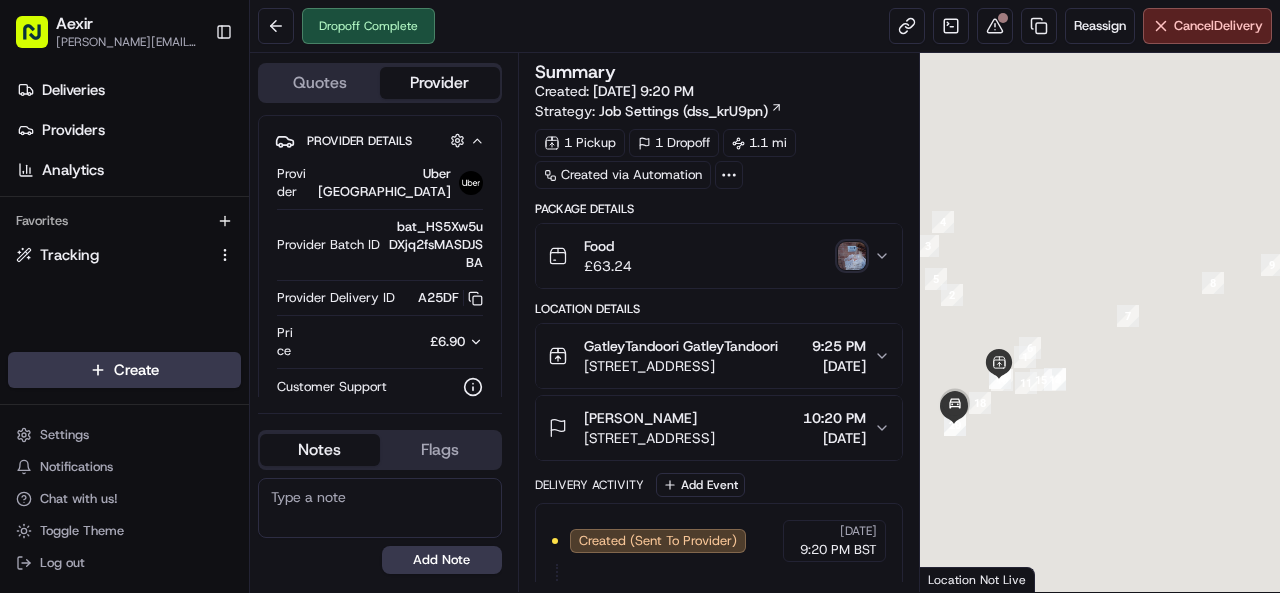 click at bounding box center (276, 26) 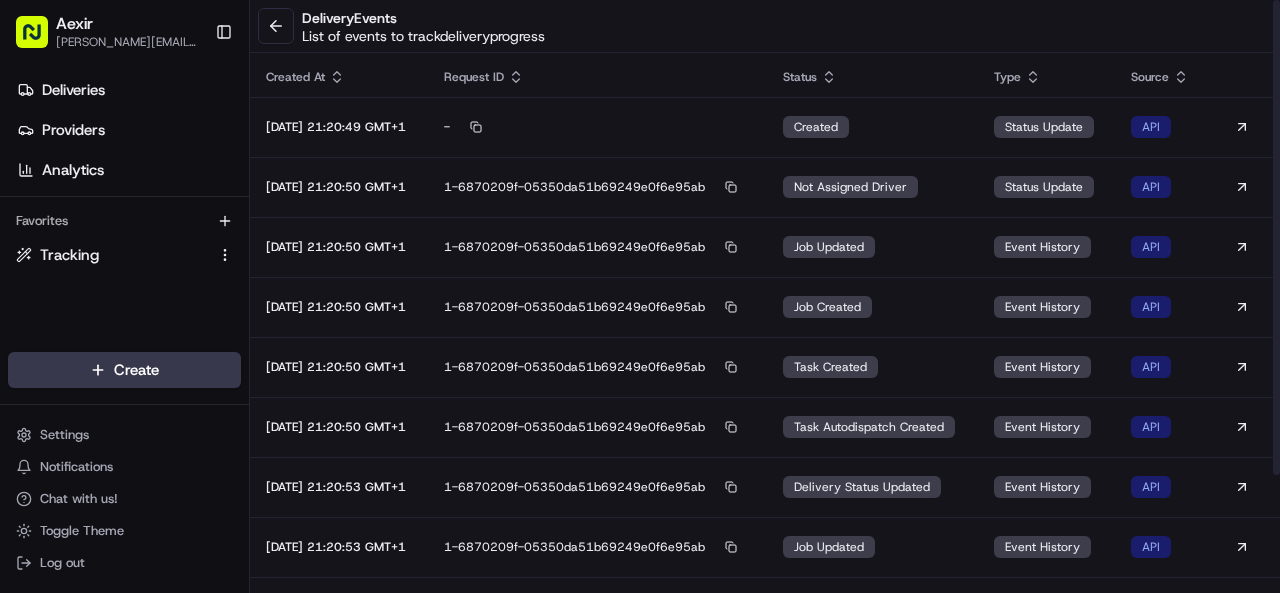 click at bounding box center [276, 26] 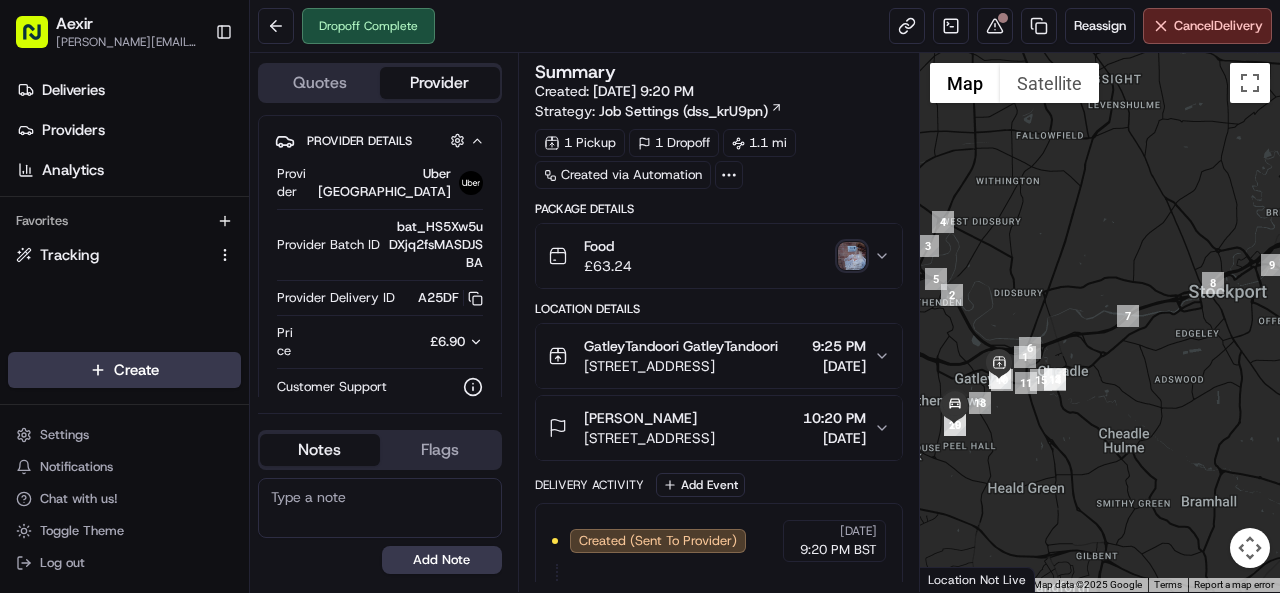 click at bounding box center [276, 26] 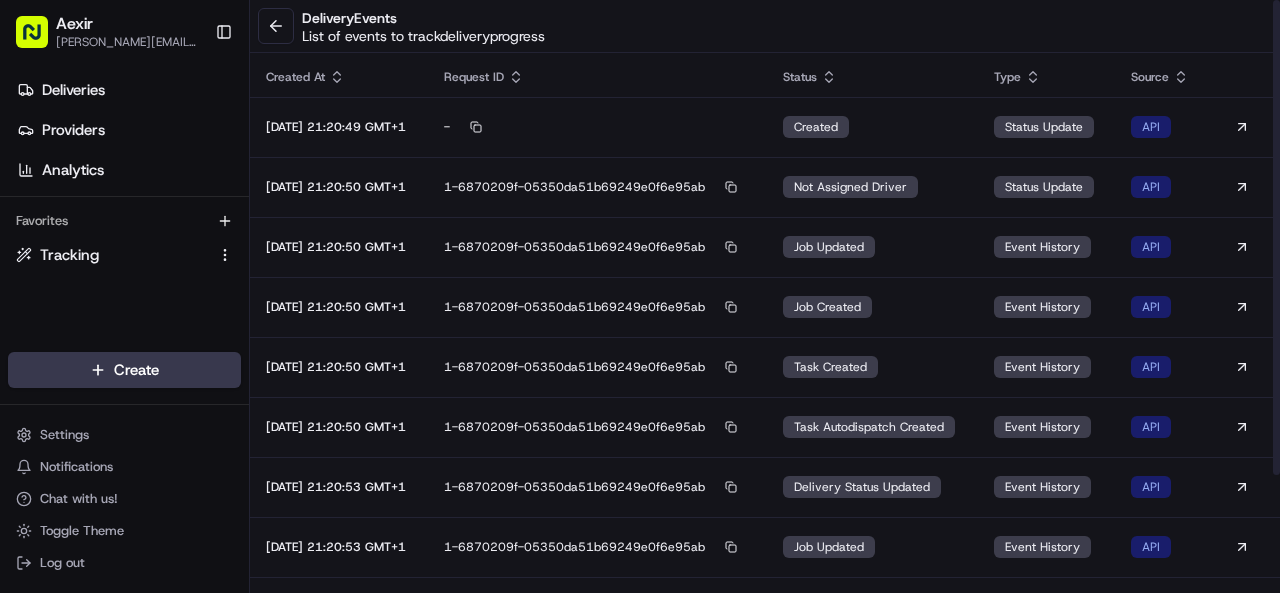 click at bounding box center [276, 26] 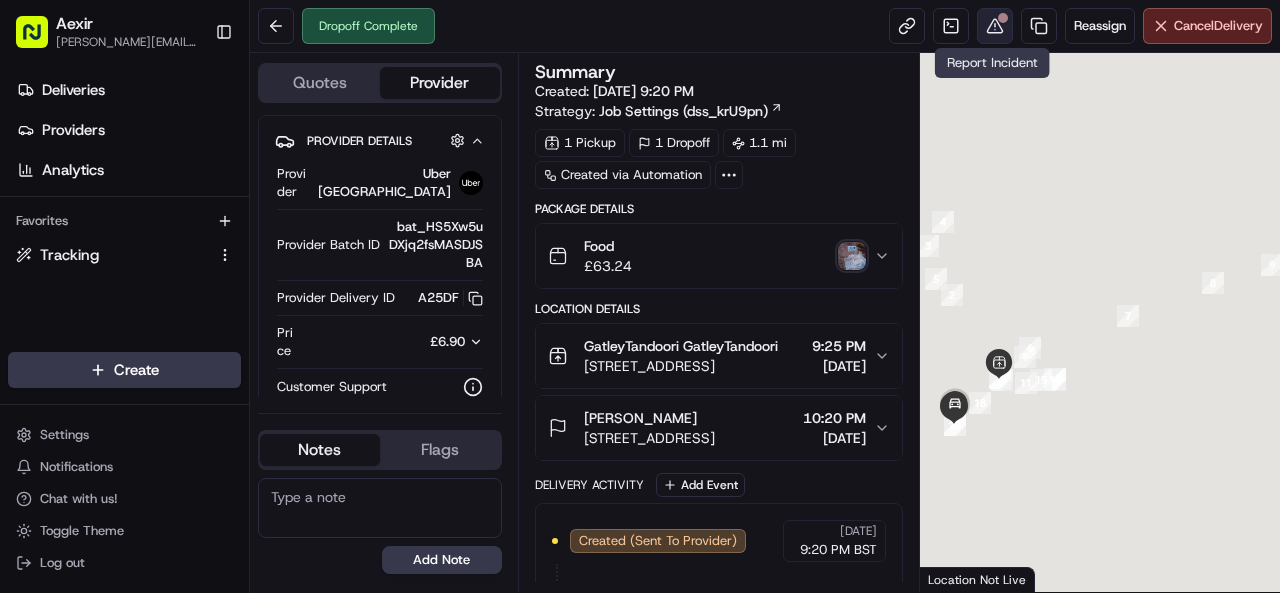 click at bounding box center (995, 26) 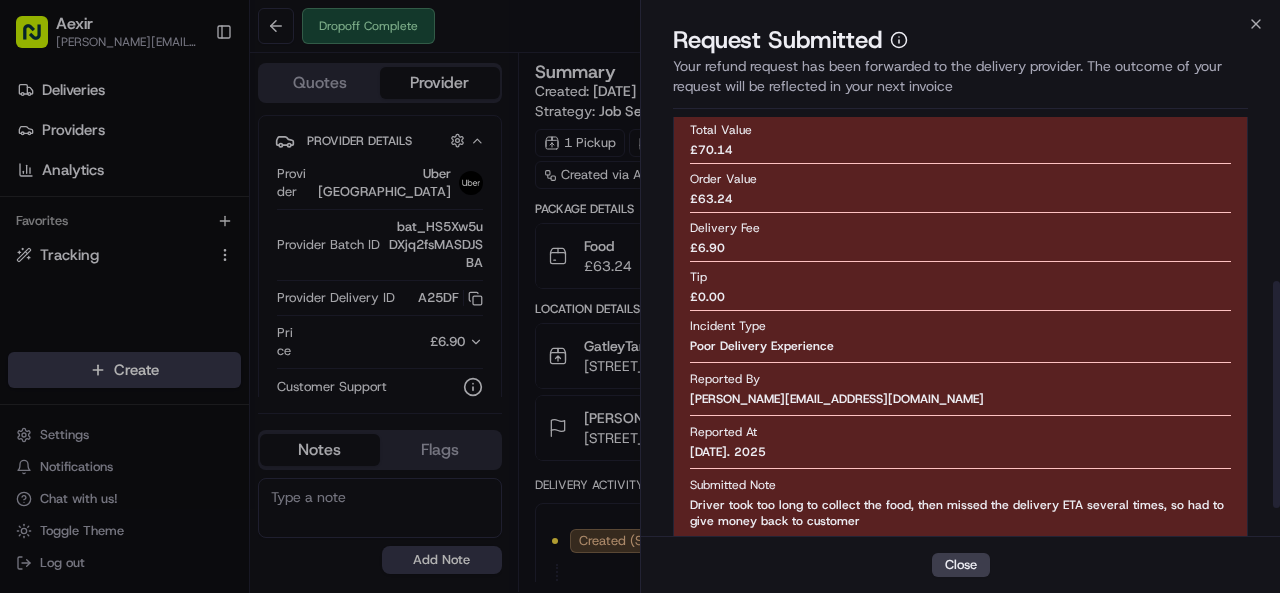 scroll, scrollTop: 357, scrollLeft: 0, axis: vertical 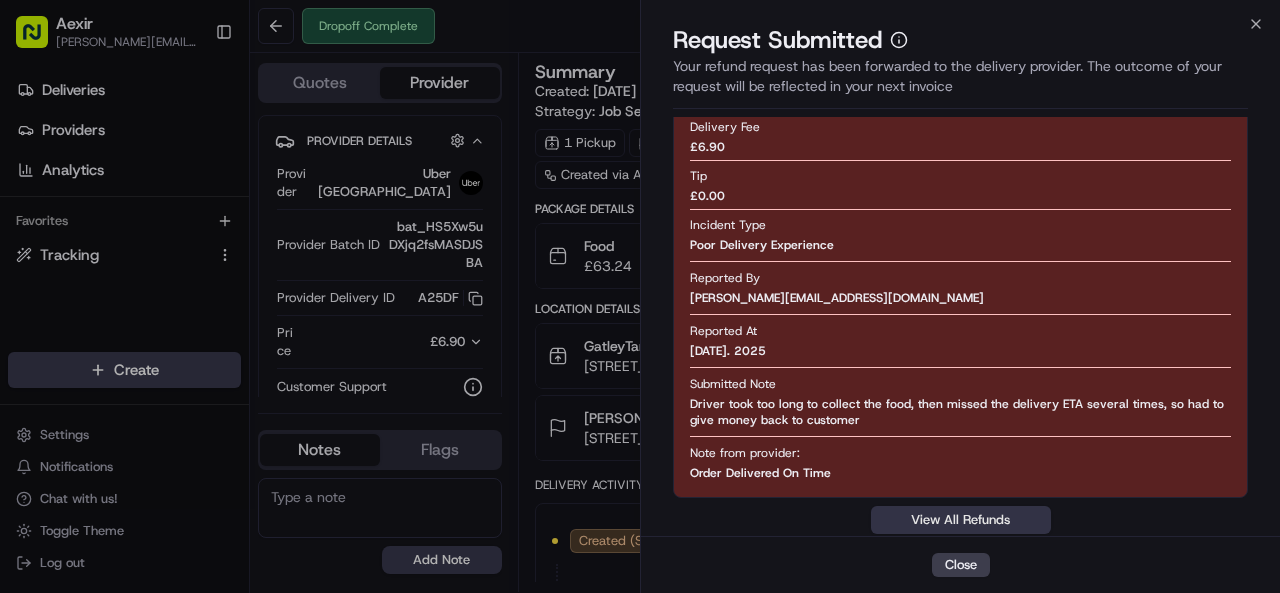 click on "View All Refunds" at bounding box center (961, 520) 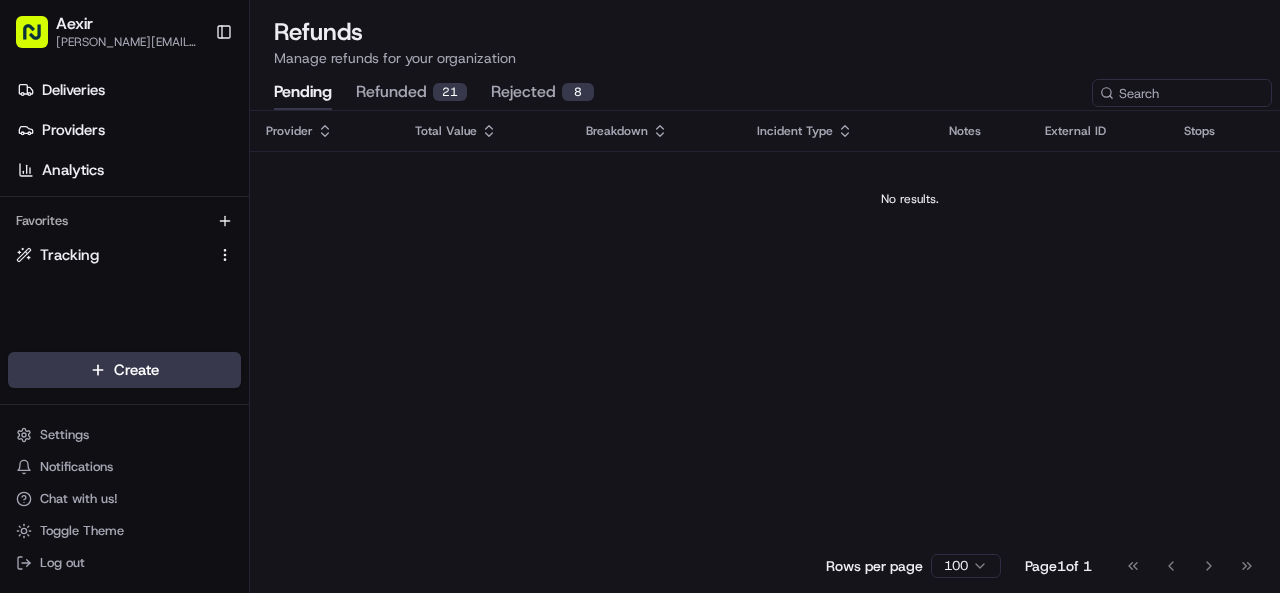 scroll, scrollTop: 0, scrollLeft: 0, axis: both 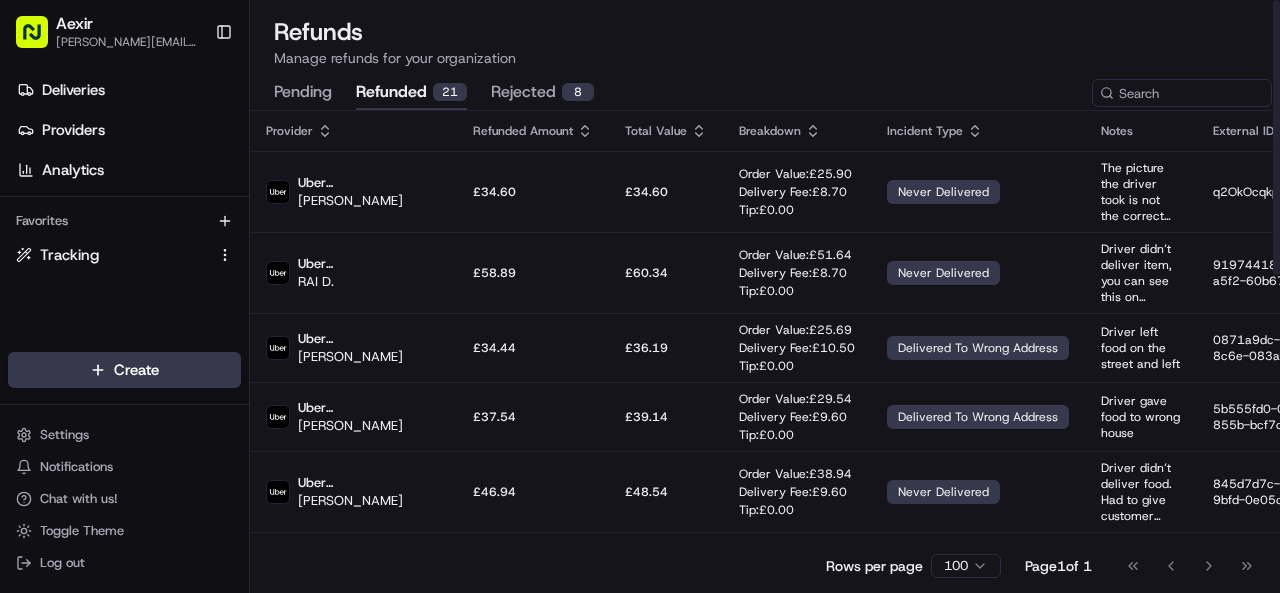 click on "pending" at bounding box center [303, 93] 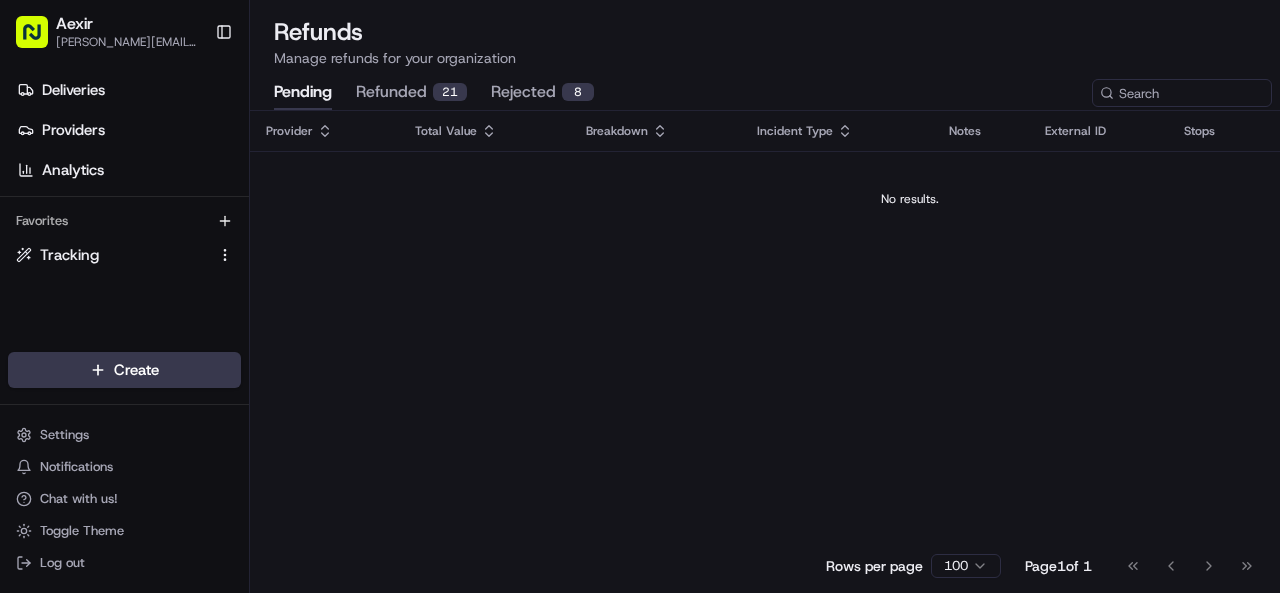 click on "refunded   21" at bounding box center [411, 93] 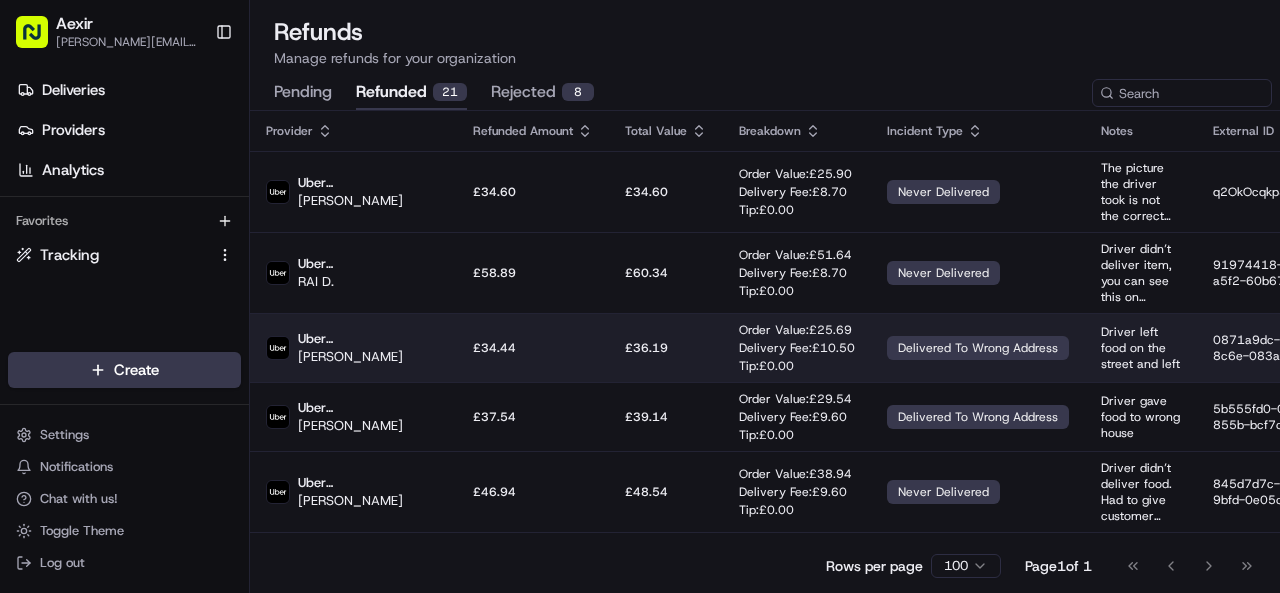 scroll, scrollTop: 25, scrollLeft: 0, axis: vertical 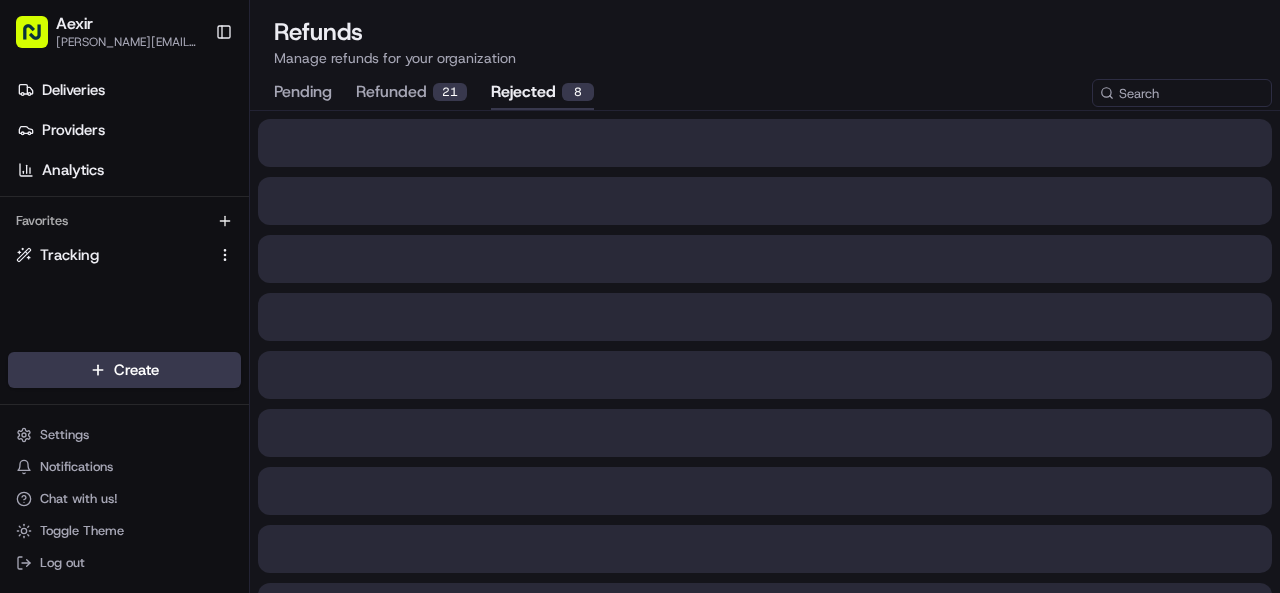 click on "rejected   8" at bounding box center [542, 93] 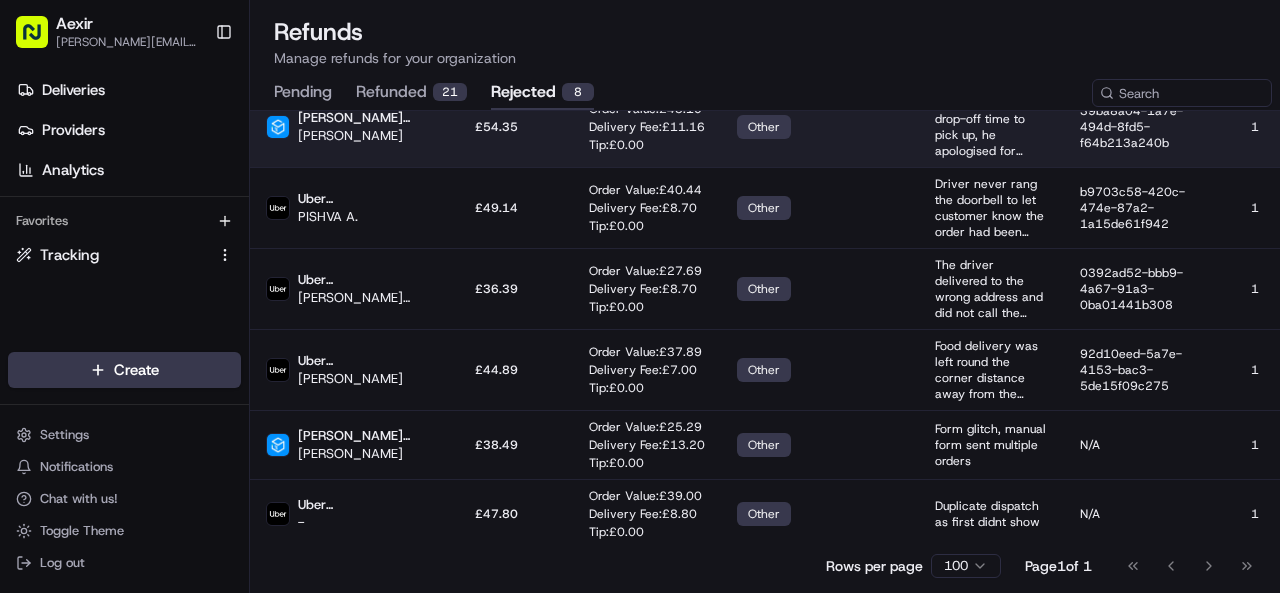 scroll, scrollTop: 0, scrollLeft: 0, axis: both 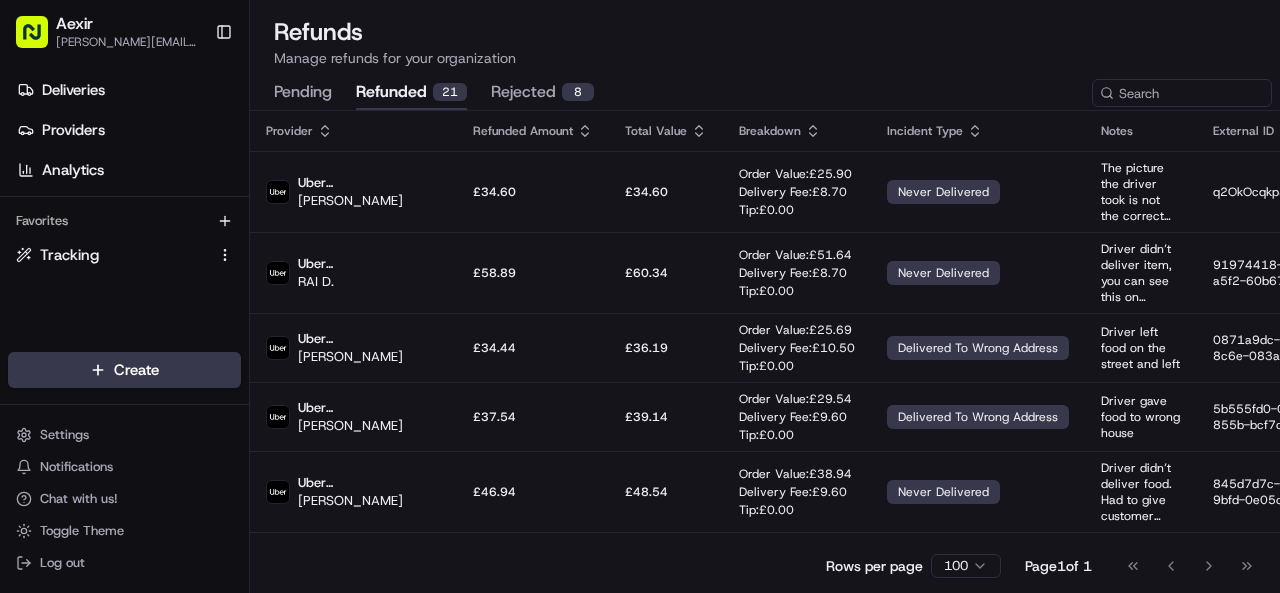 click on "refunded   21" at bounding box center [411, 93] 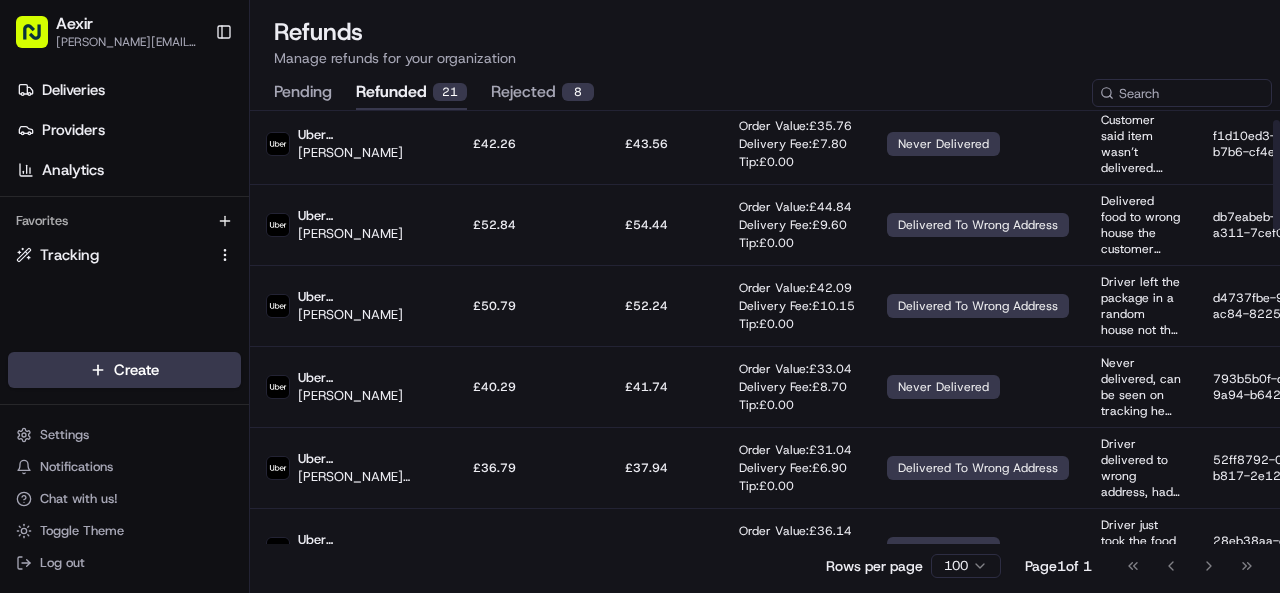 scroll, scrollTop: 0, scrollLeft: 0, axis: both 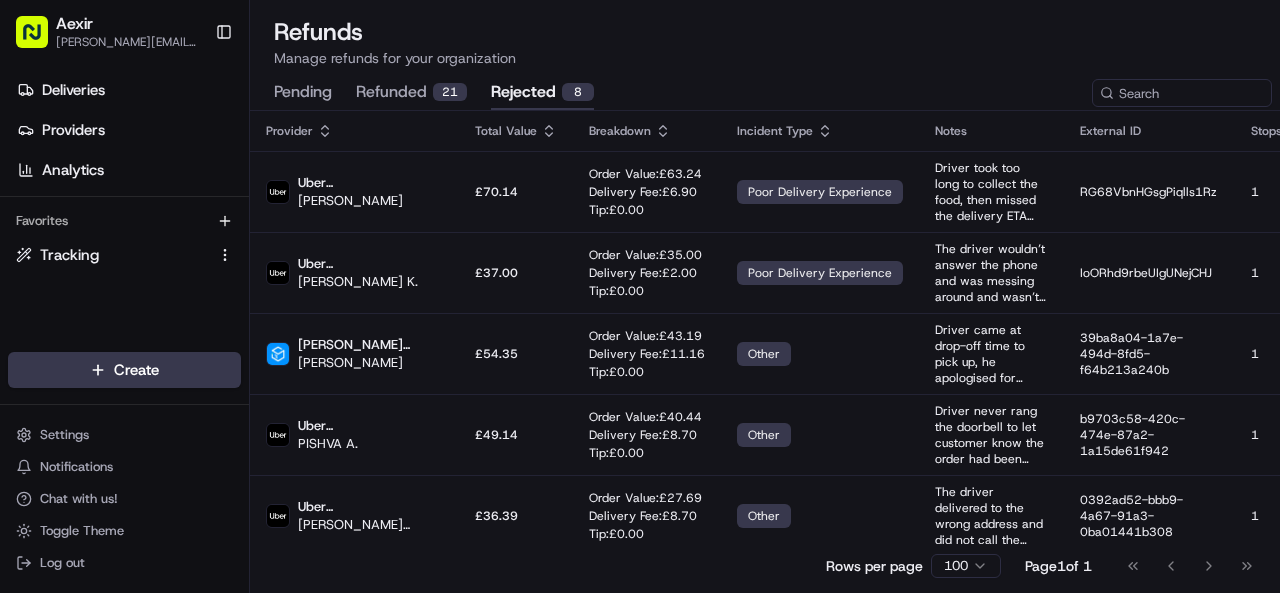 click on "rejected   8" at bounding box center [542, 93] 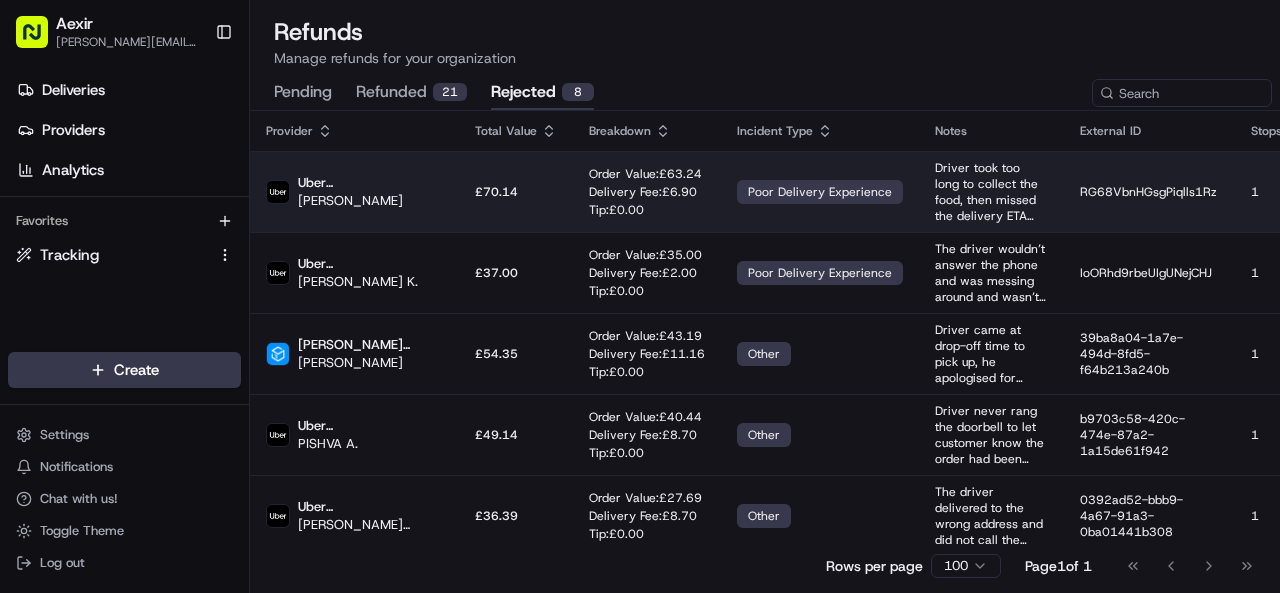 click on "Tip:  £ 0.00" at bounding box center (645, 210) 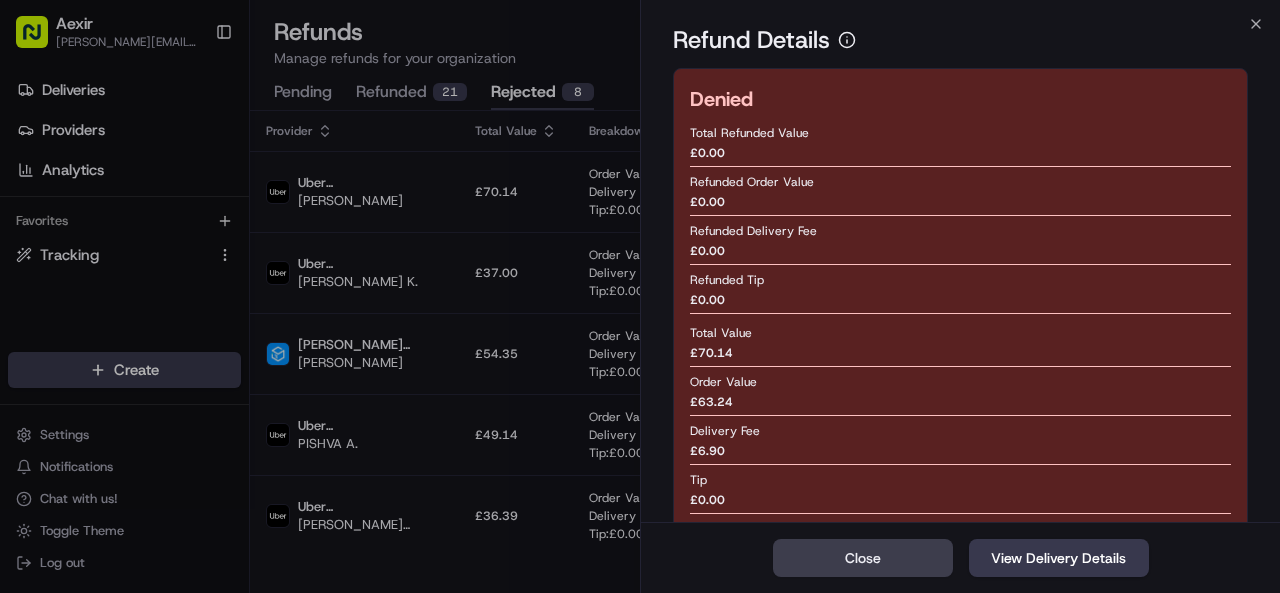 scroll, scrollTop: 282, scrollLeft: 0, axis: vertical 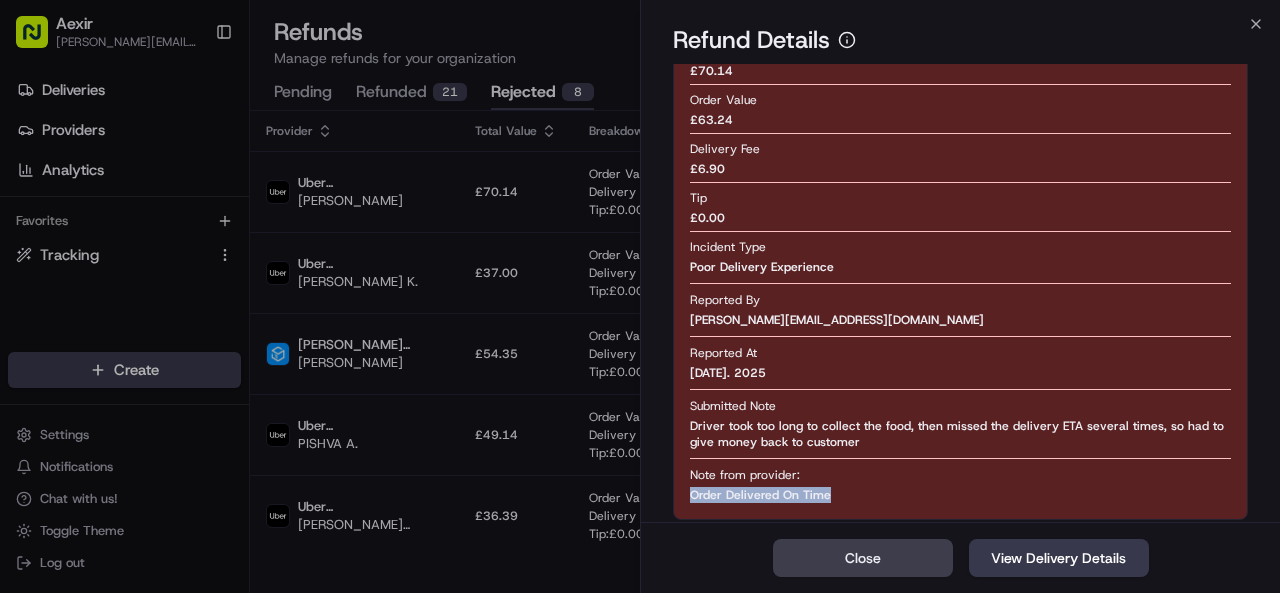 drag, startPoint x: 686, startPoint y: 491, endPoint x: 828, endPoint y: 490, distance: 142.00352 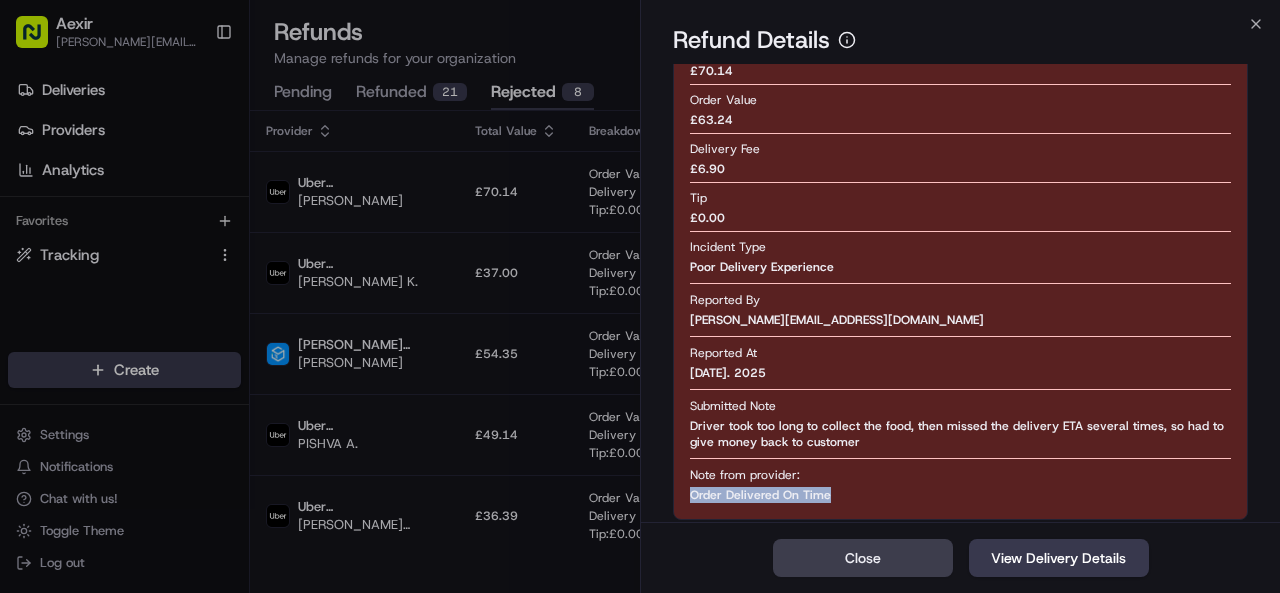 copy on "Order Delivered On Time" 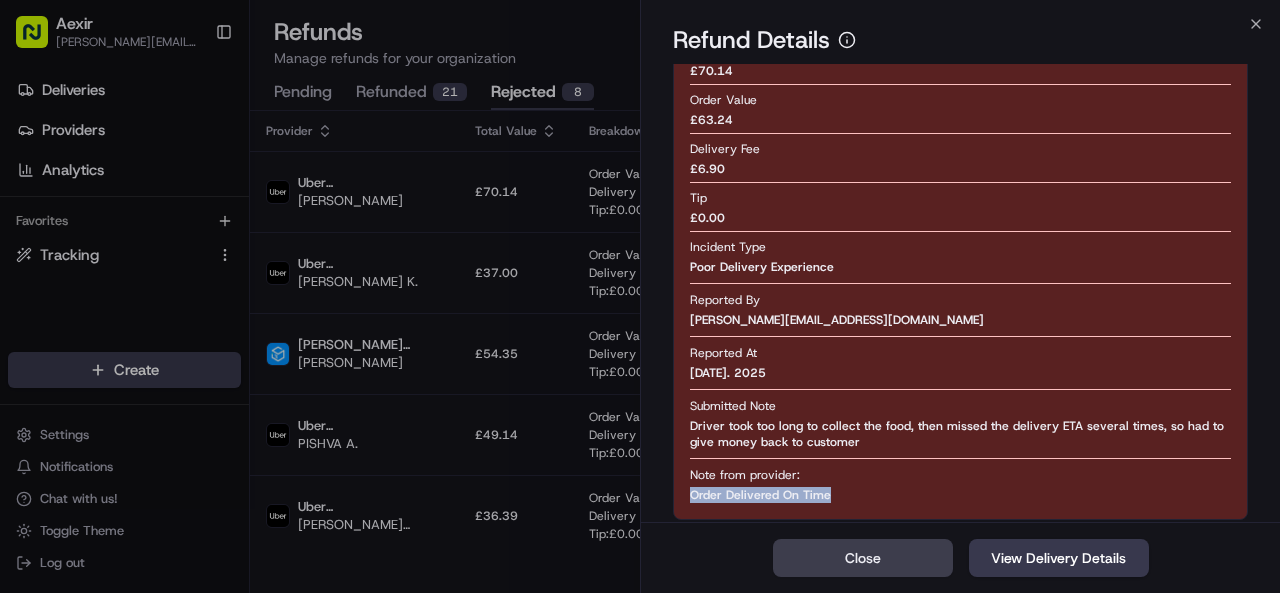 click on "Denied Total Refunded Value £ 0.00 Refunded Order Value £ 0.00 Refunded Delivery Fee £ 0.00 Refunded Tip £ 0.00 Total Value £ 70.14 Order Value £ 63.24 Delivery Fee £ 6.90 Tip £ 0.00 Incident Type Poor Delivery Experience Reported By ariaz@aexir.com Reported At Jul 12. 2025 Submitted Note Driver took too long to collect the food, then missed the delivery ETA several times, so had to give money back to customer Note from provider: Order Delivered On Time" at bounding box center (960, 153) 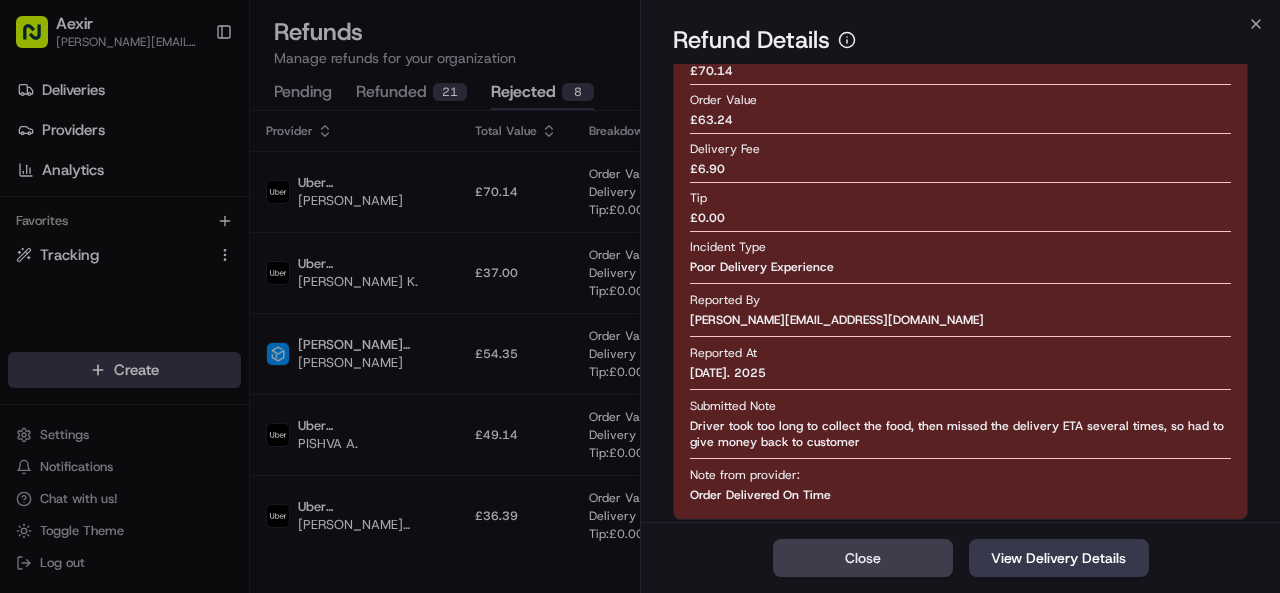 scroll, scrollTop: 0, scrollLeft: 0, axis: both 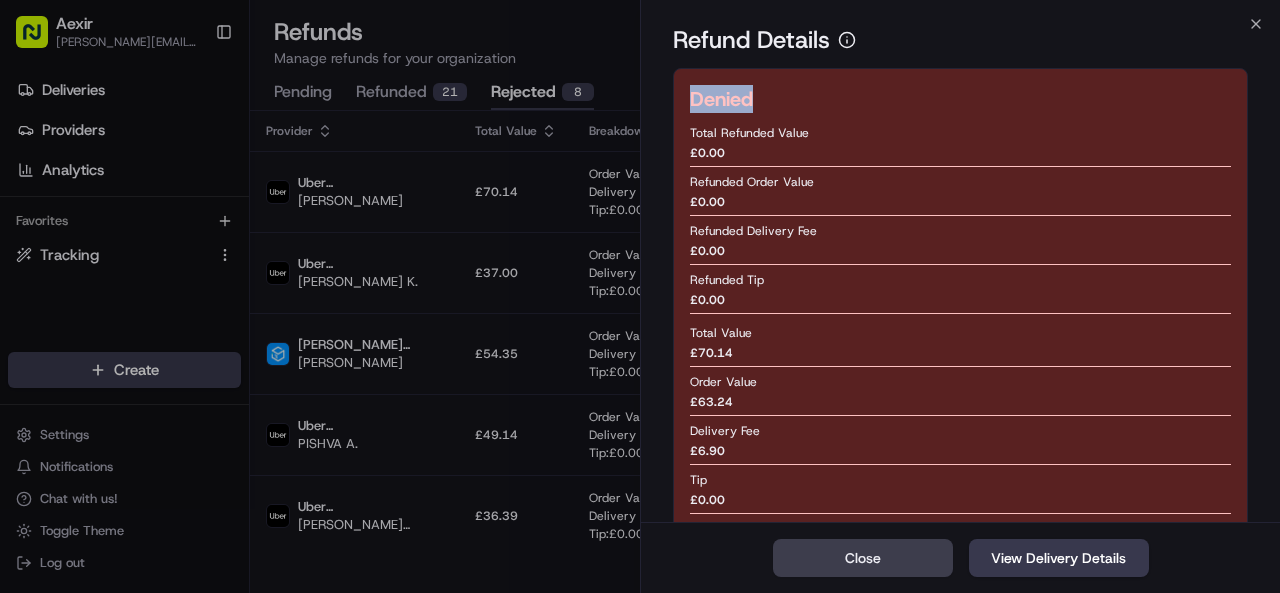 drag, startPoint x: 691, startPoint y: 105, endPoint x: 764, endPoint y: 99, distance: 73.24616 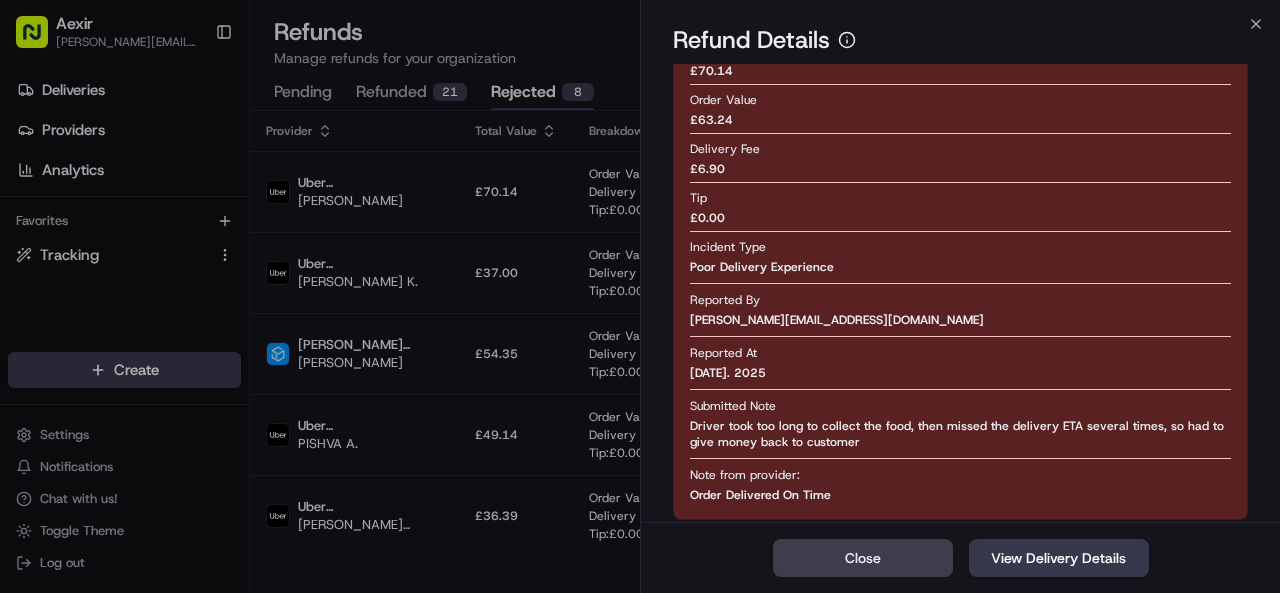 scroll, scrollTop: 0, scrollLeft: 0, axis: both 